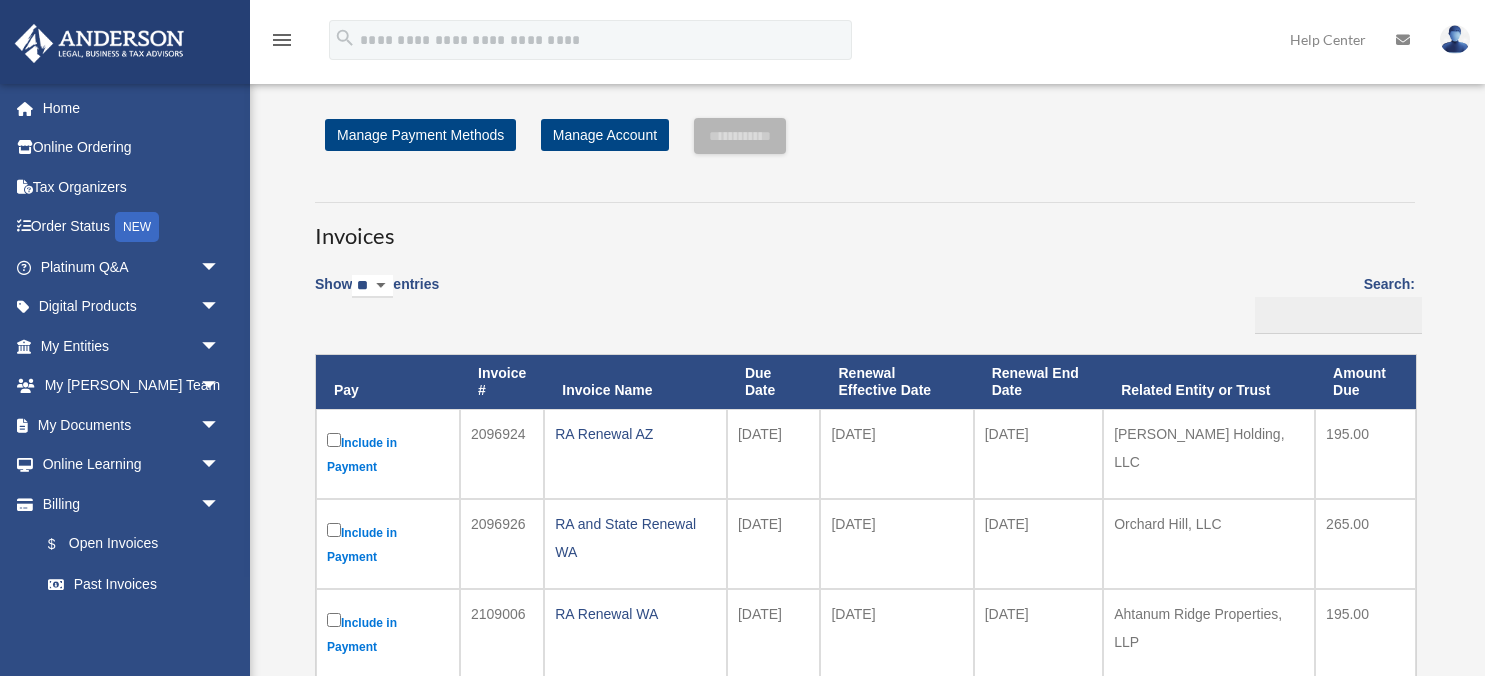 scroll, scrollTop: 0, scrollLeft: 0, axis: both 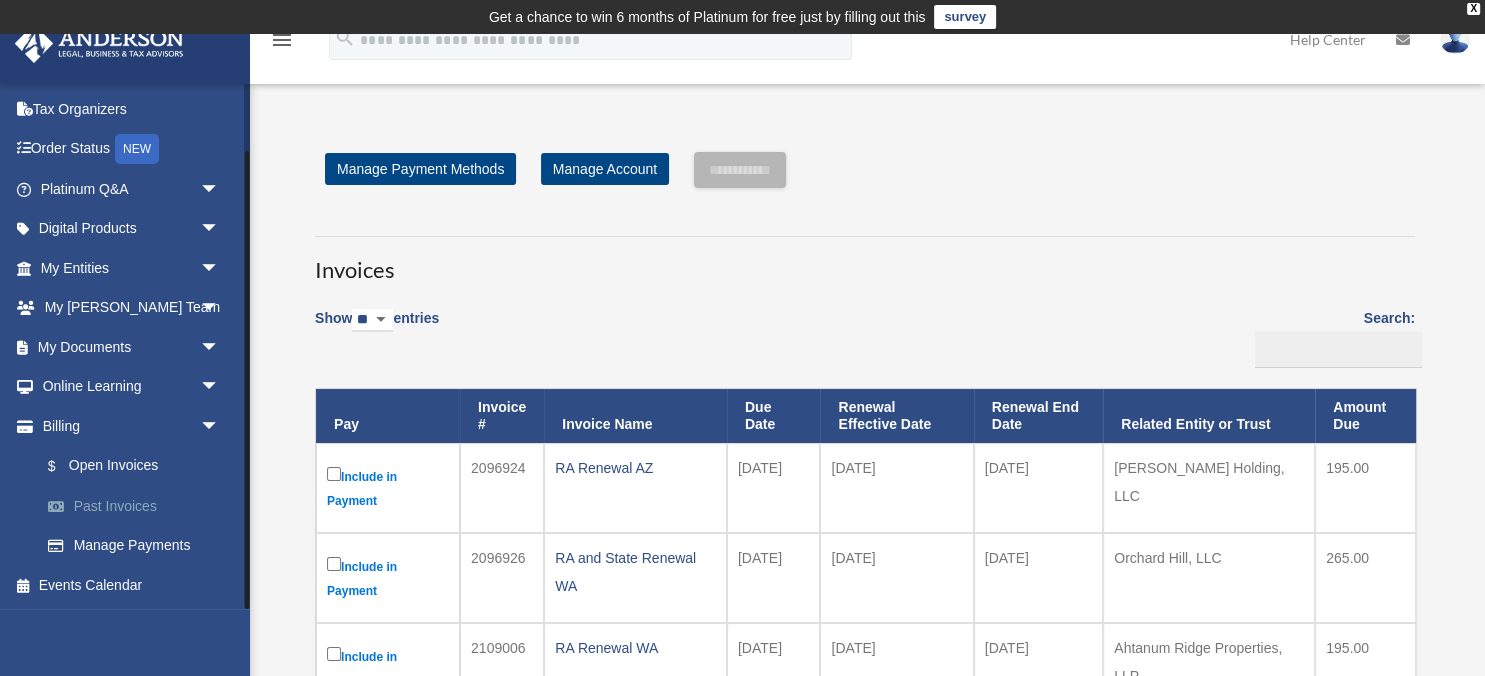 click on "Past Invoices" at bounding box center (139, 506) 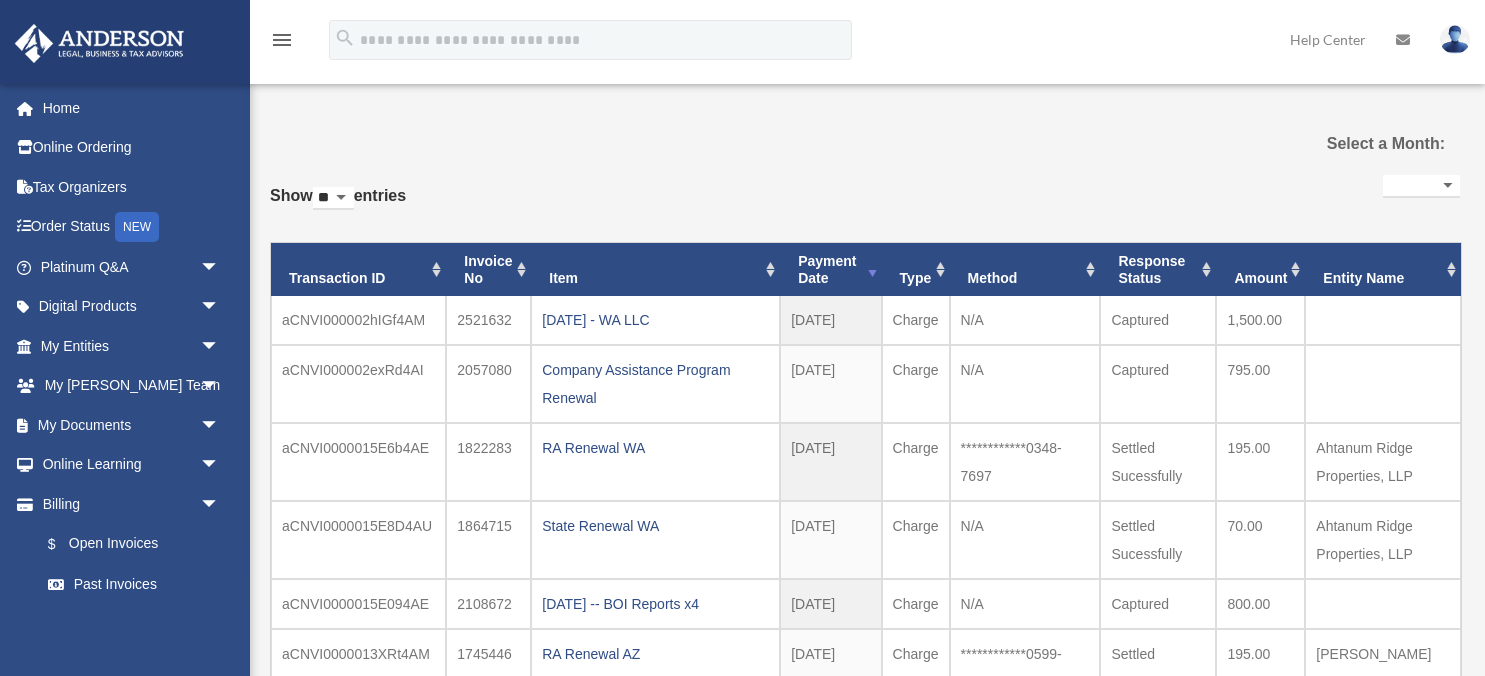 select 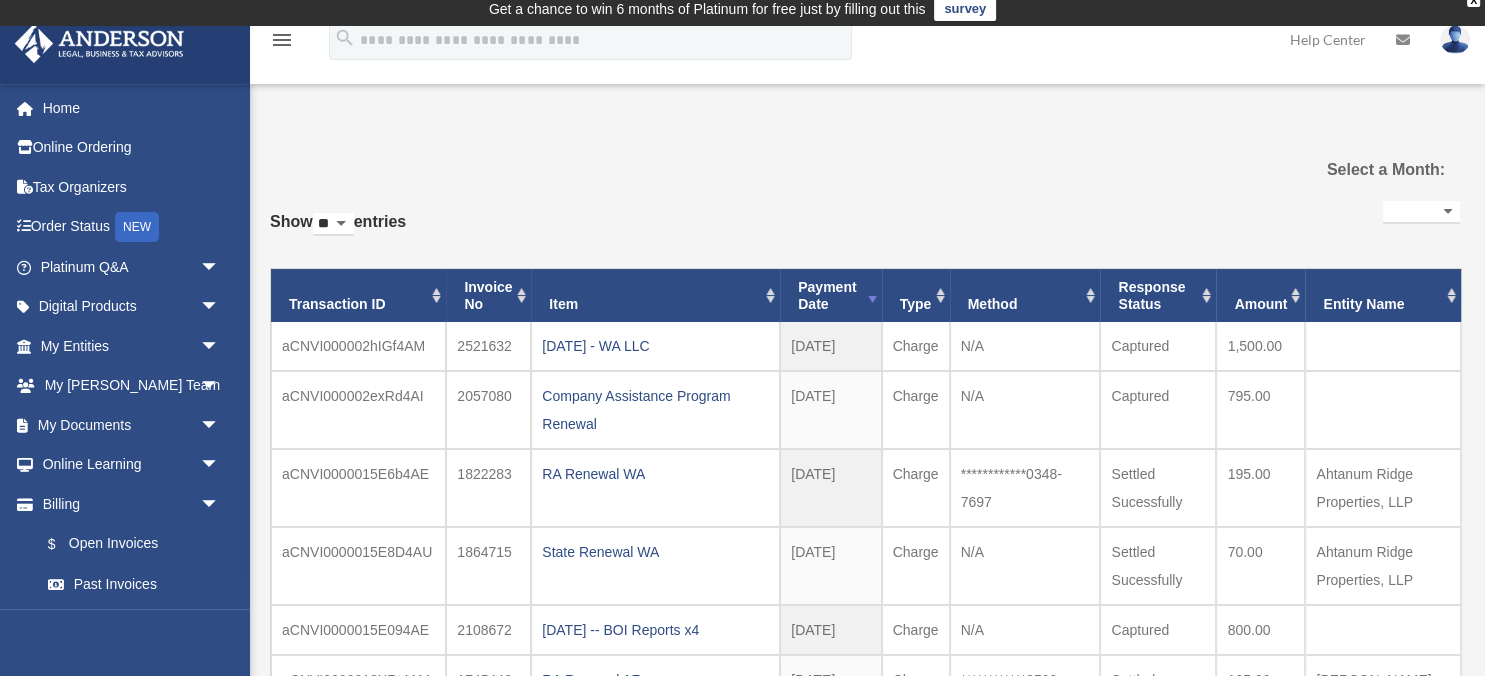 scroll, scrollTop: 0, scrollLeft: 0, axis: both 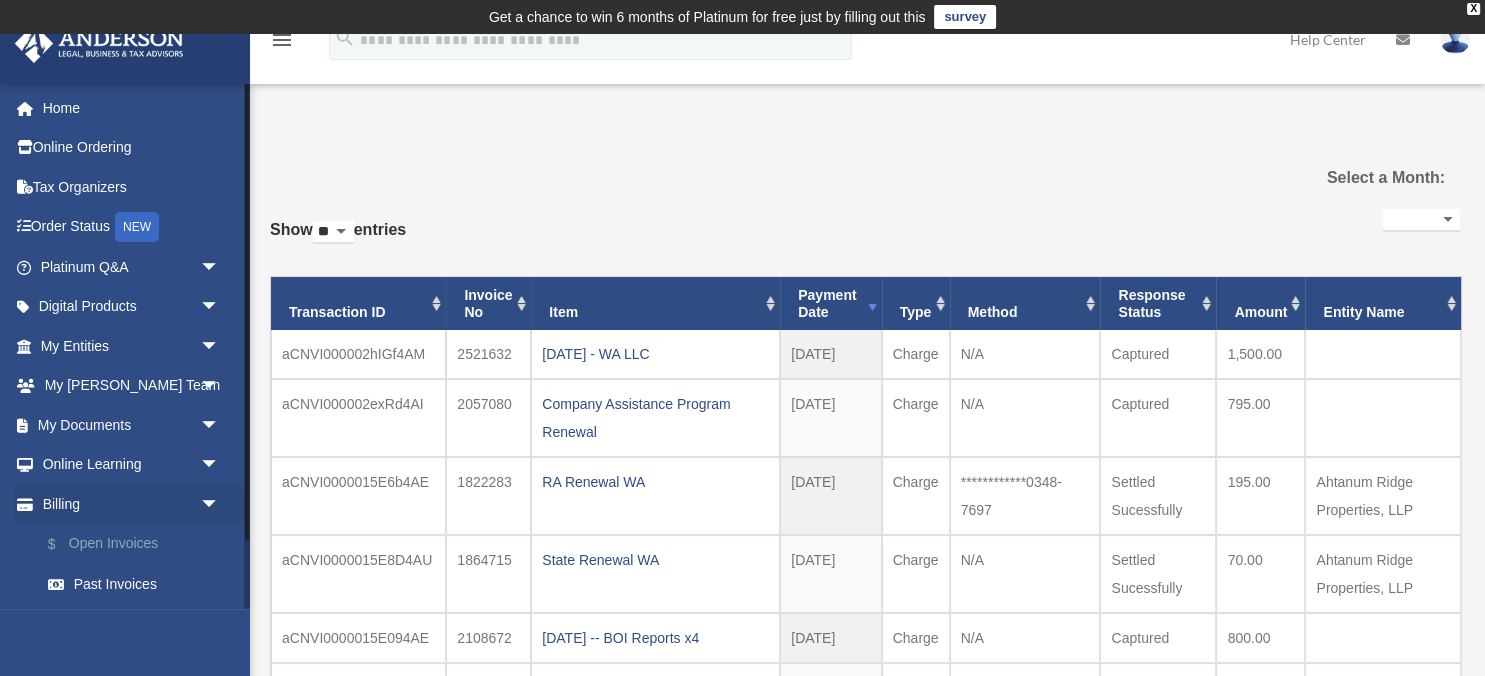 click on "$ Open Invoices" at bounding box center (139, 544) 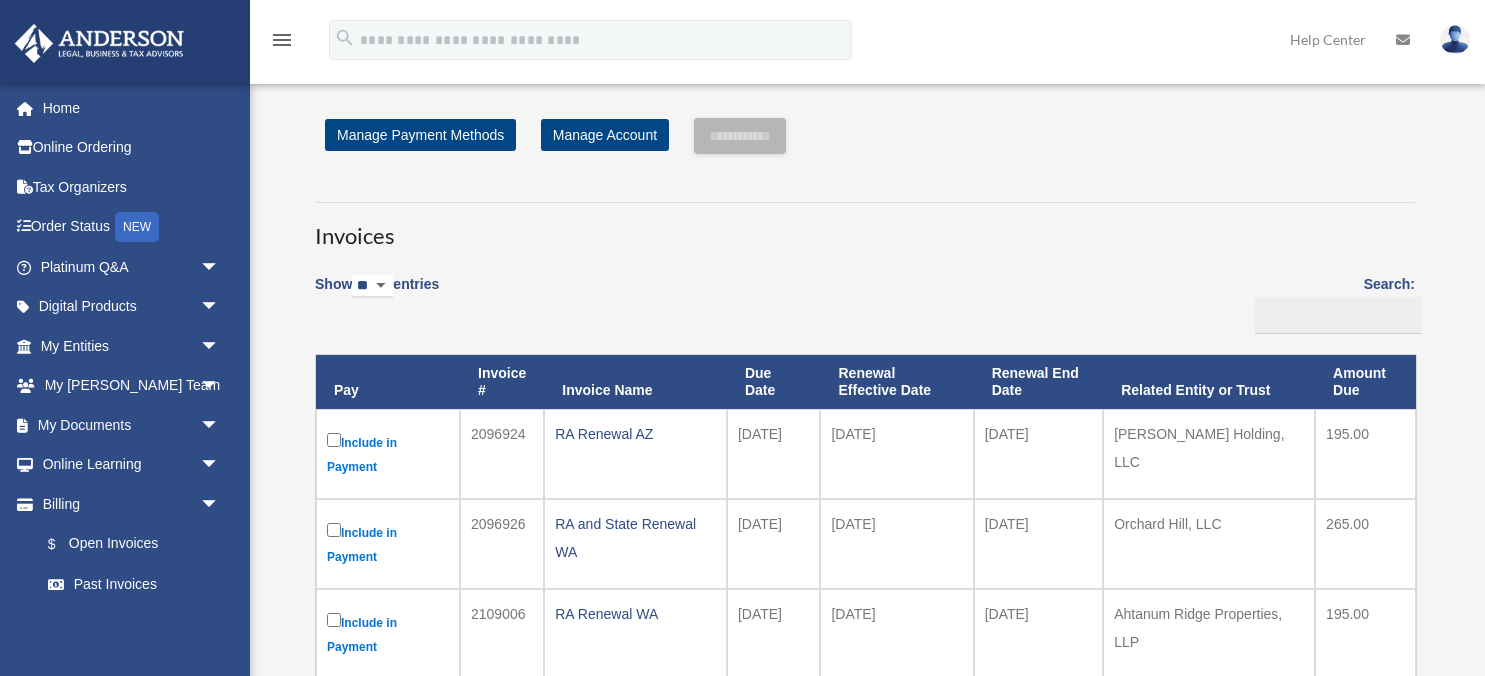 scroll, scrollTop: 0, scrollLeft: 0, axis: both 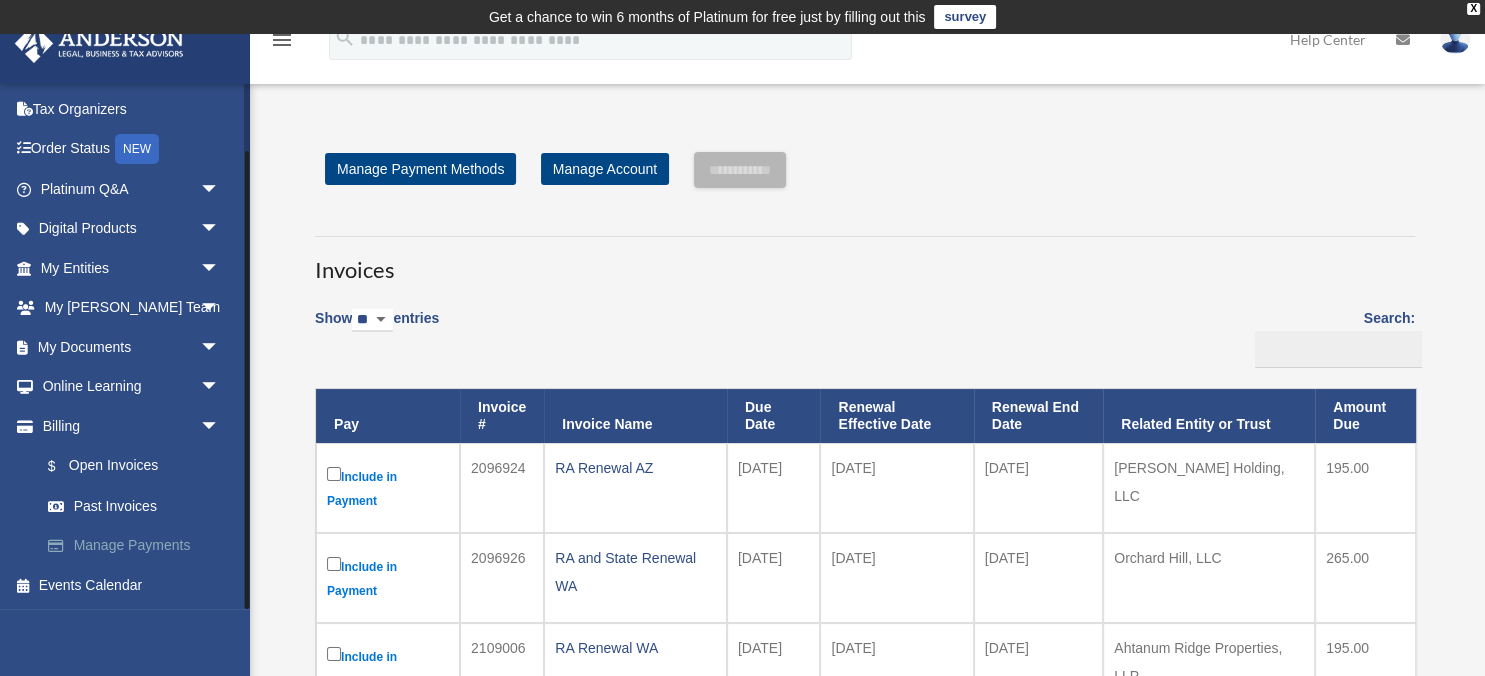 click on "Manage Payments" at bounding box center (139, 546) 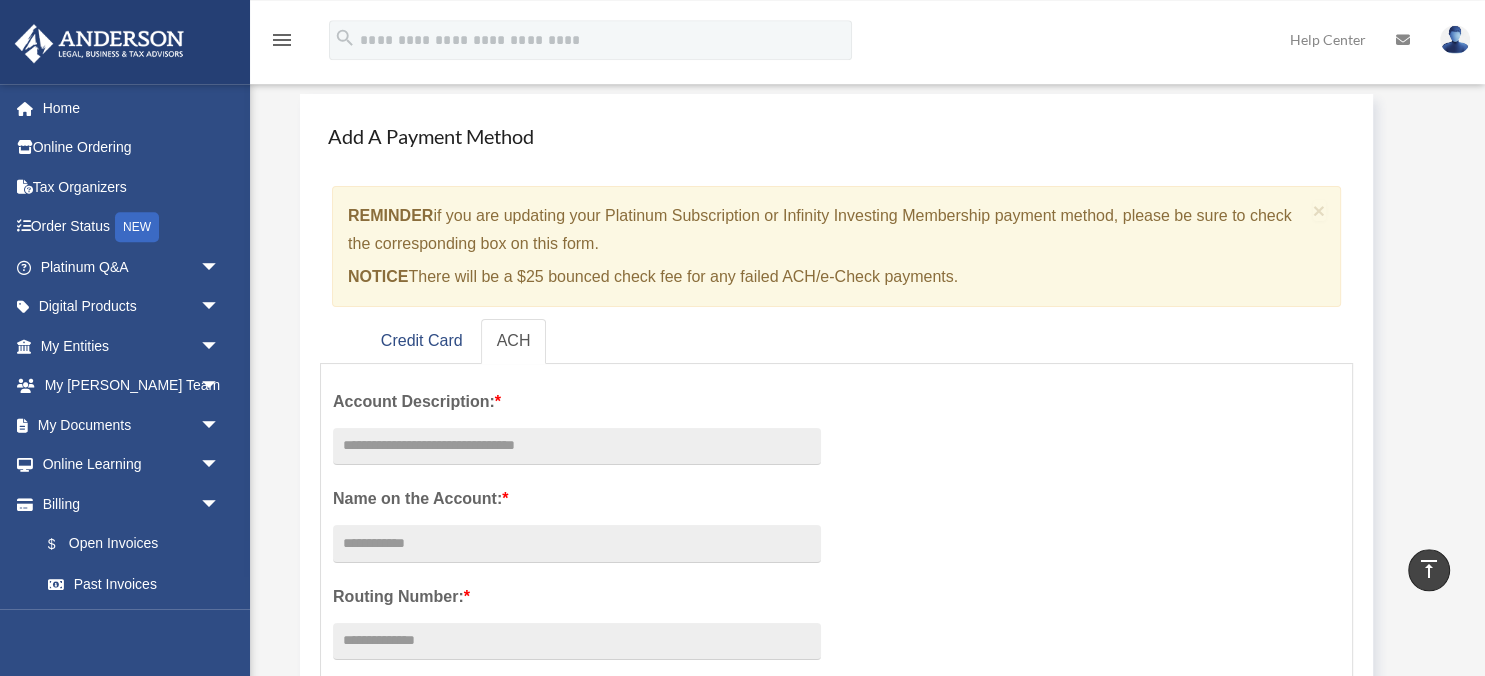 scroll, scrollTop: 105, scrollLeft: 0, axis: vertical 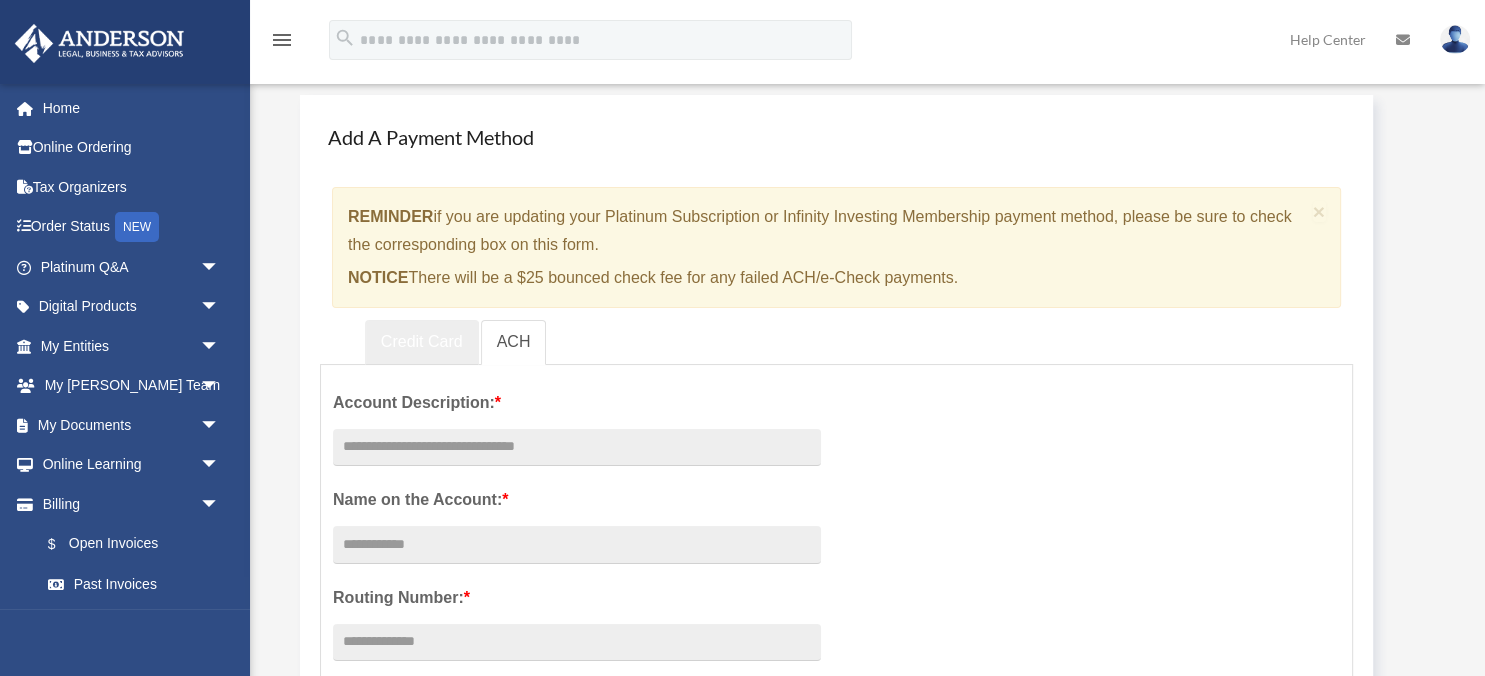 click on "Credit Card" at bounding box center [422, 342] 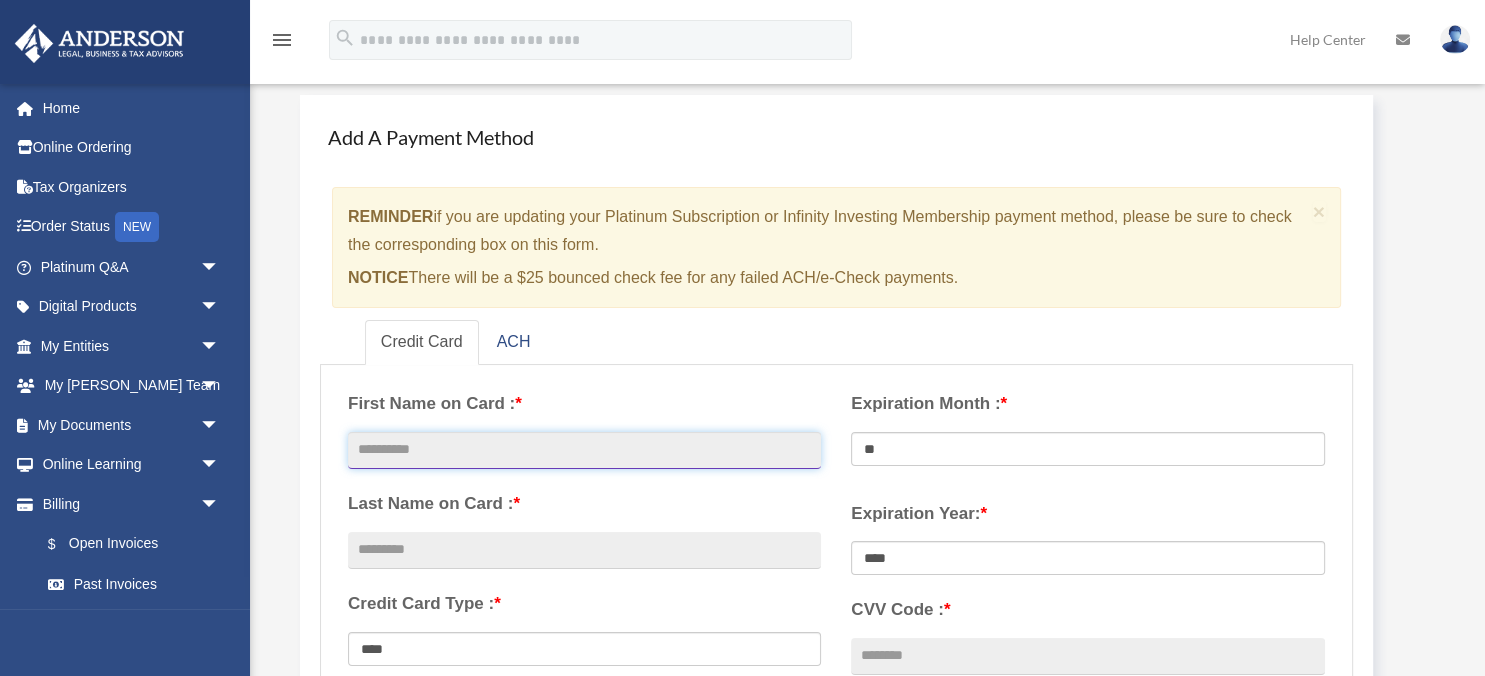 type on "*****" 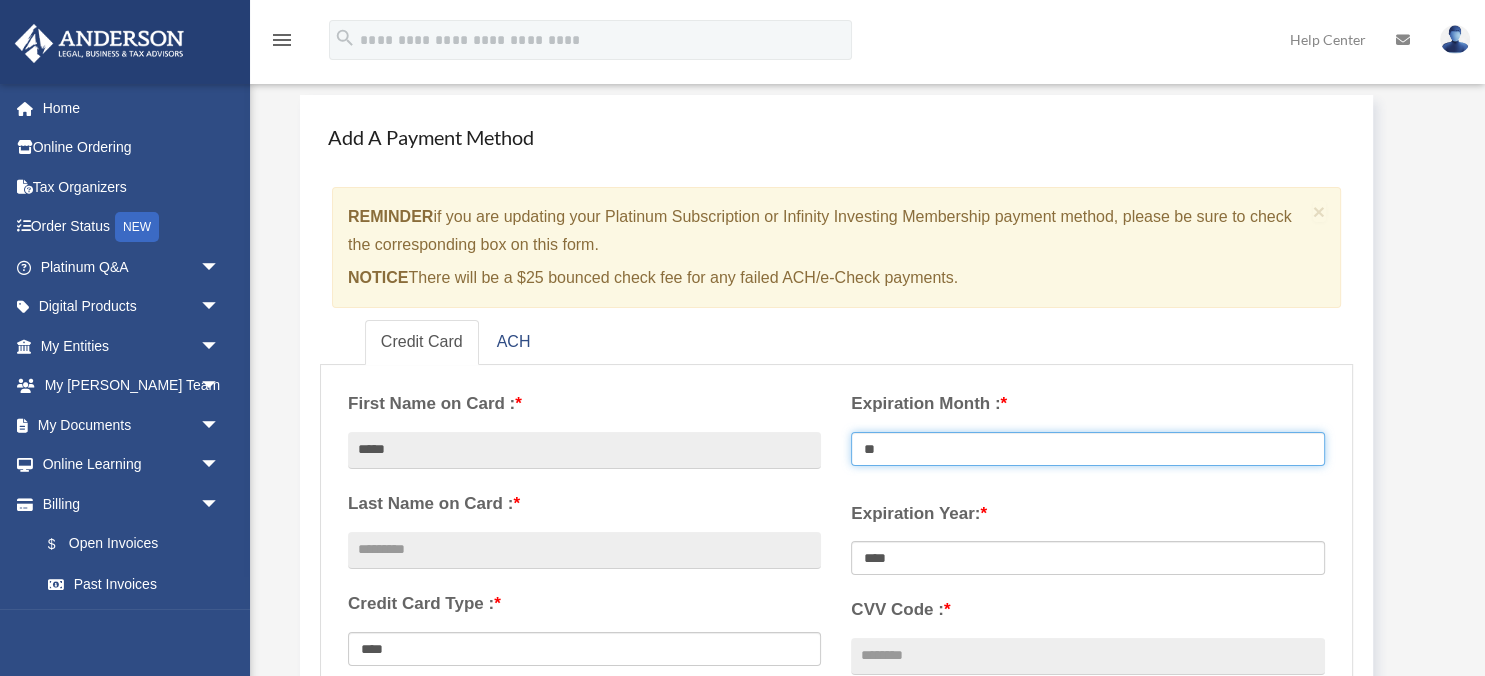 select on "**" 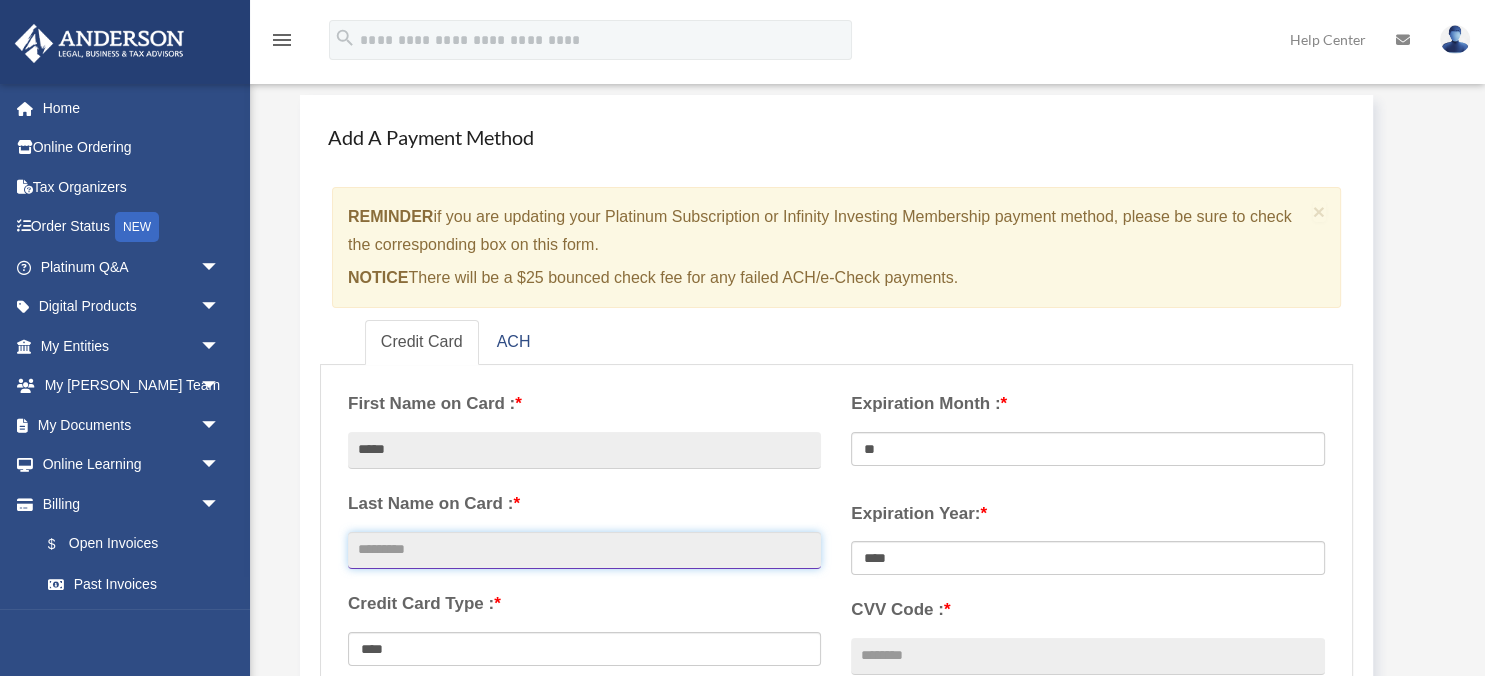 type on "*******" 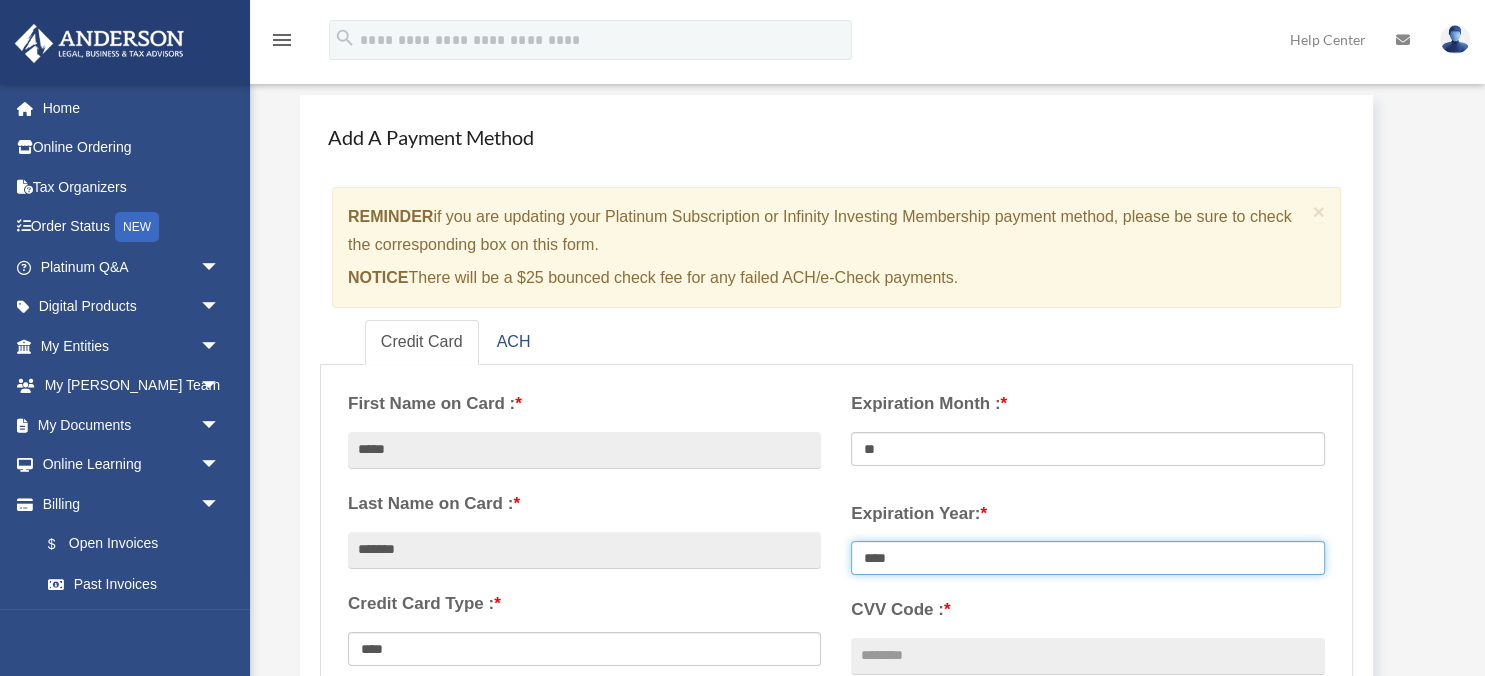 select on "****" 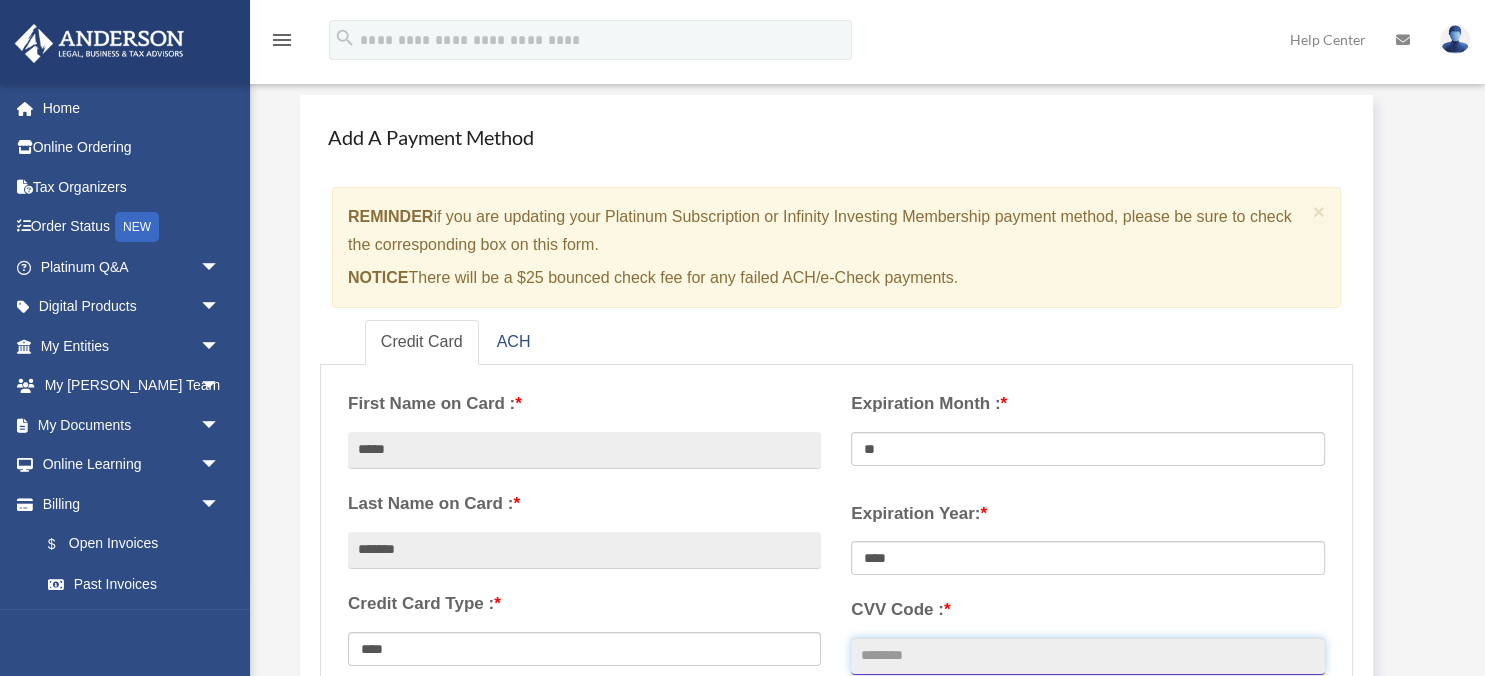 type on "***" 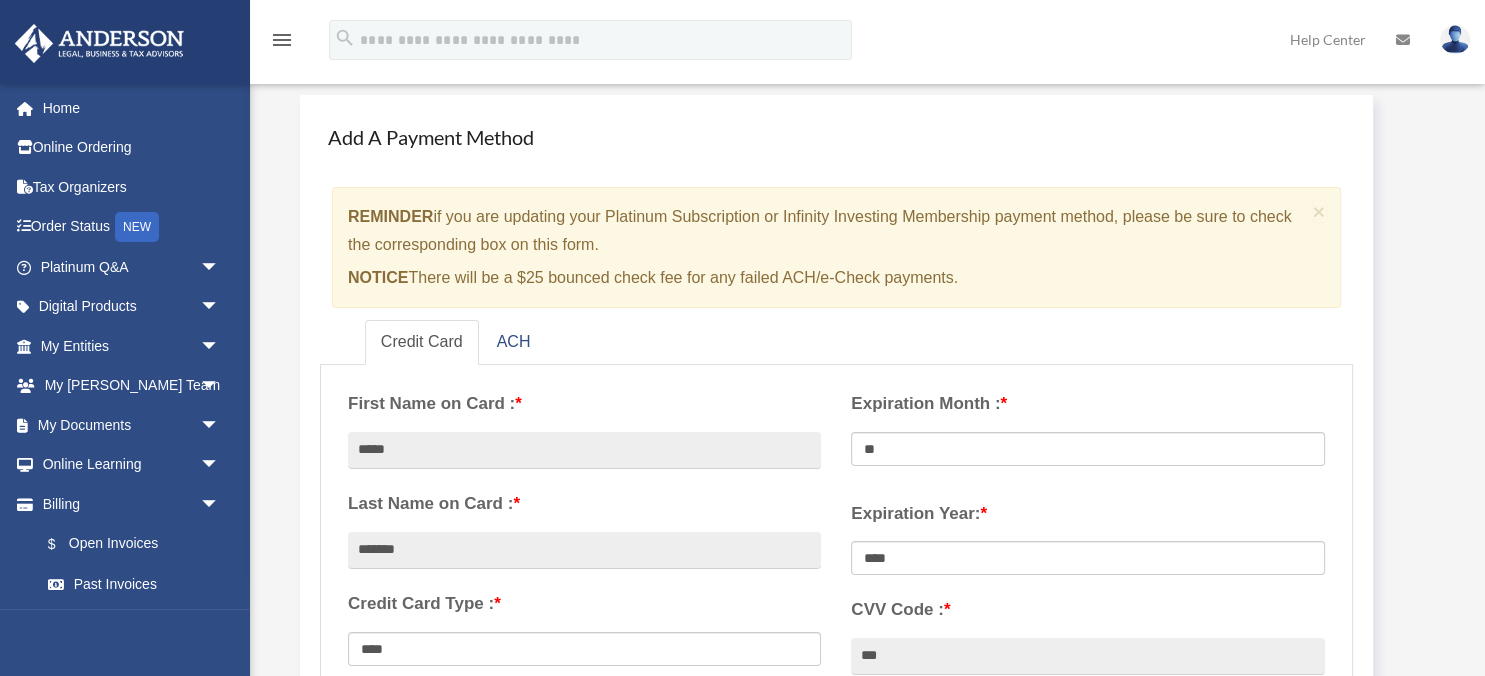 type on "**********" 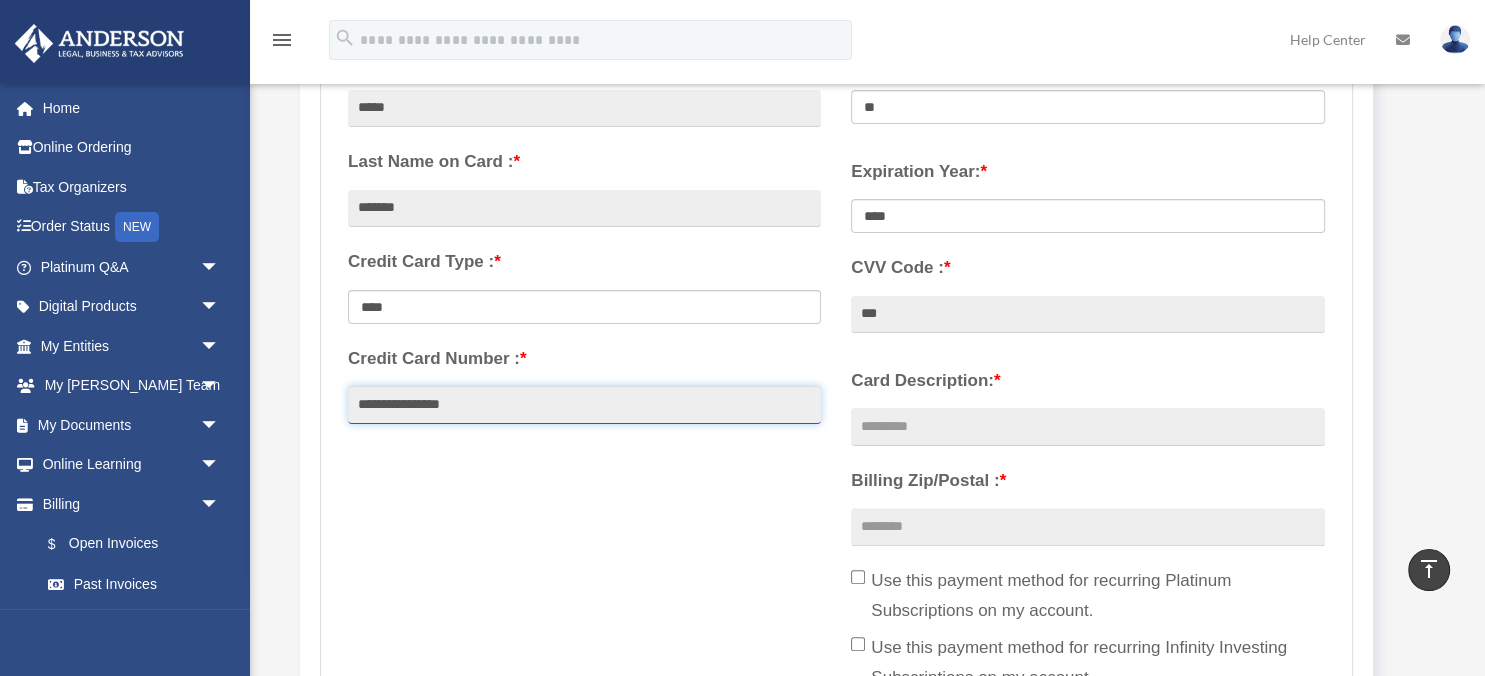 scroll, scrollTop: 408, scrollLeft: 0, axis: vertical 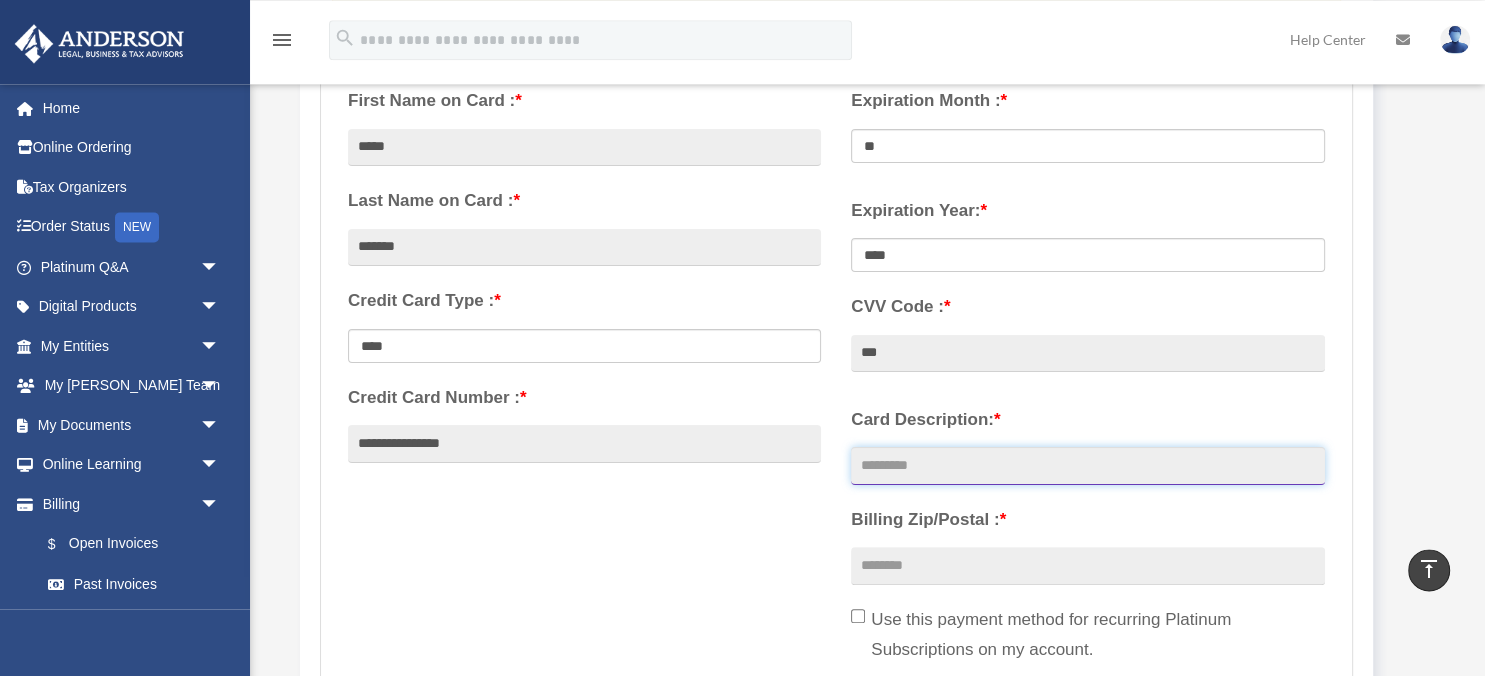 click on "Card Description: *" at bounding box center [1087, 466] 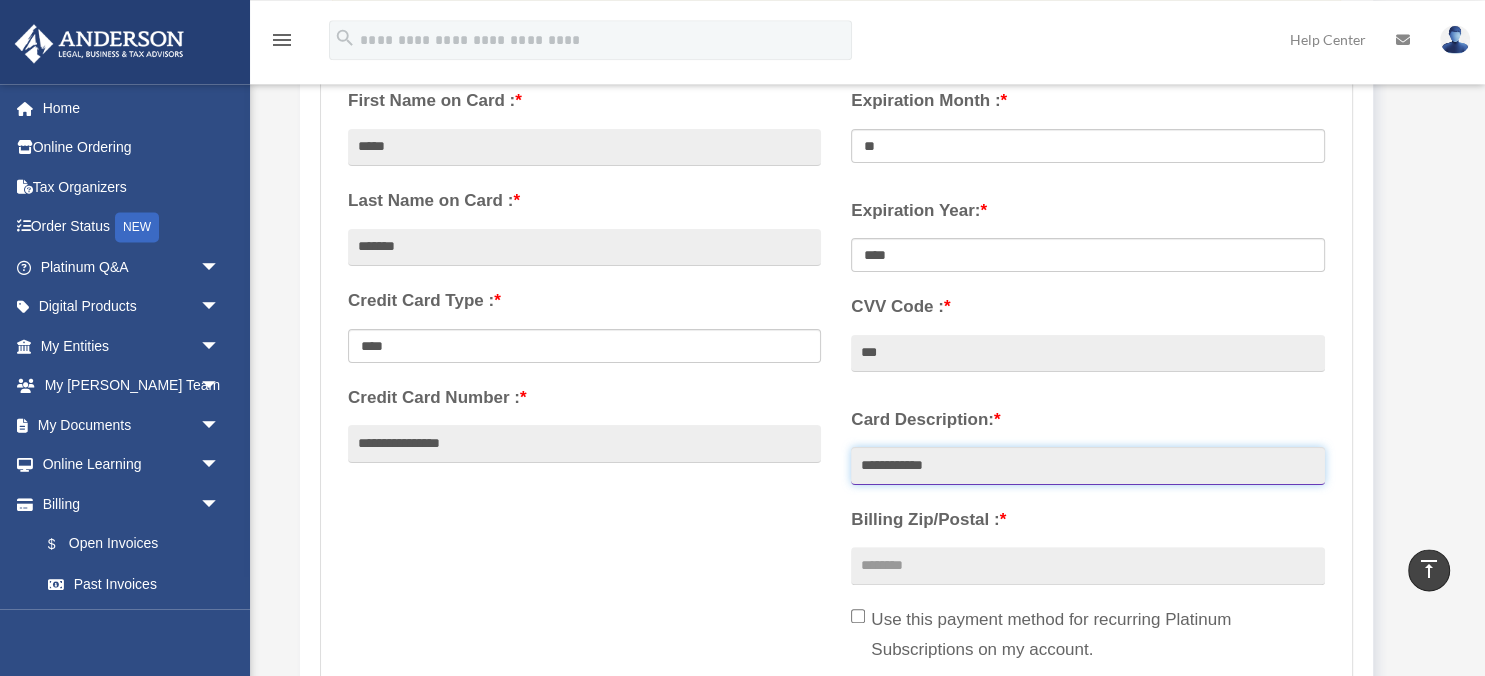 click on "**********" at bounding box center [1087, 466] 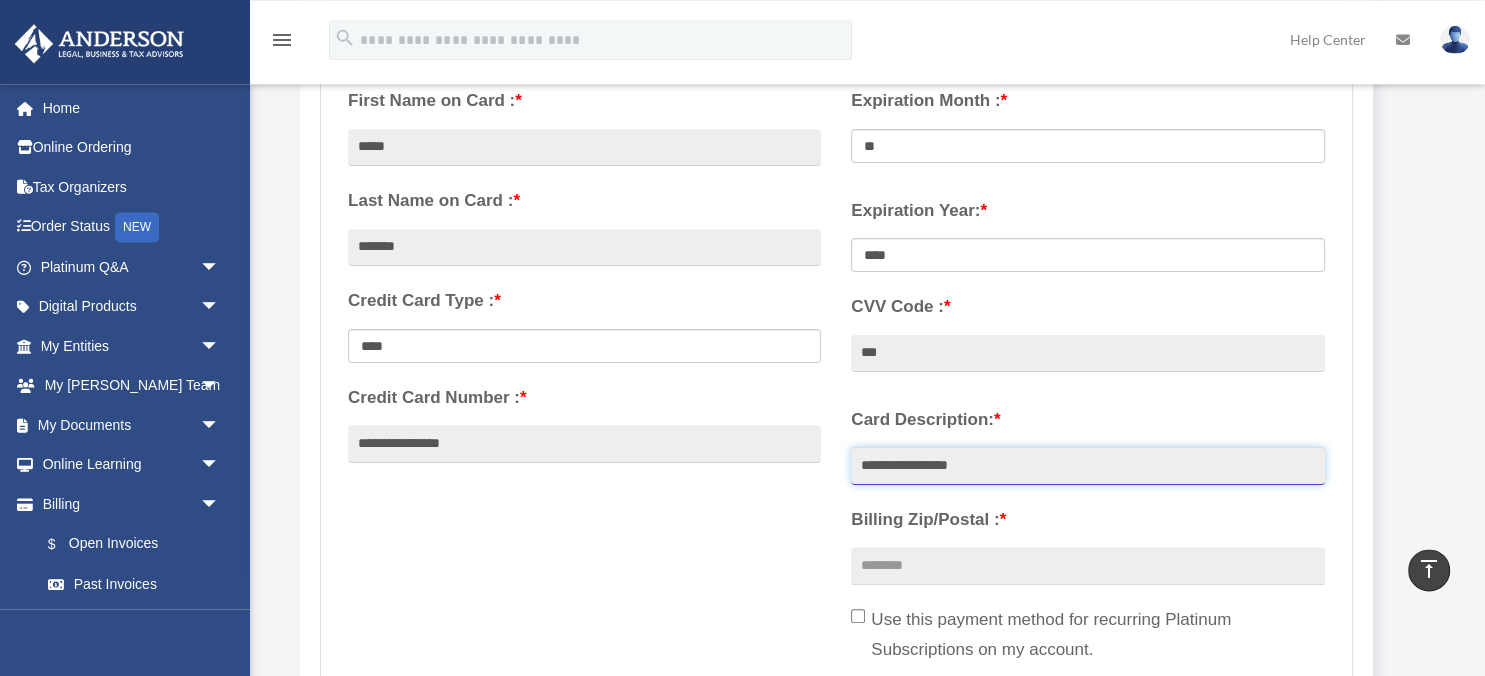 type on "**********" 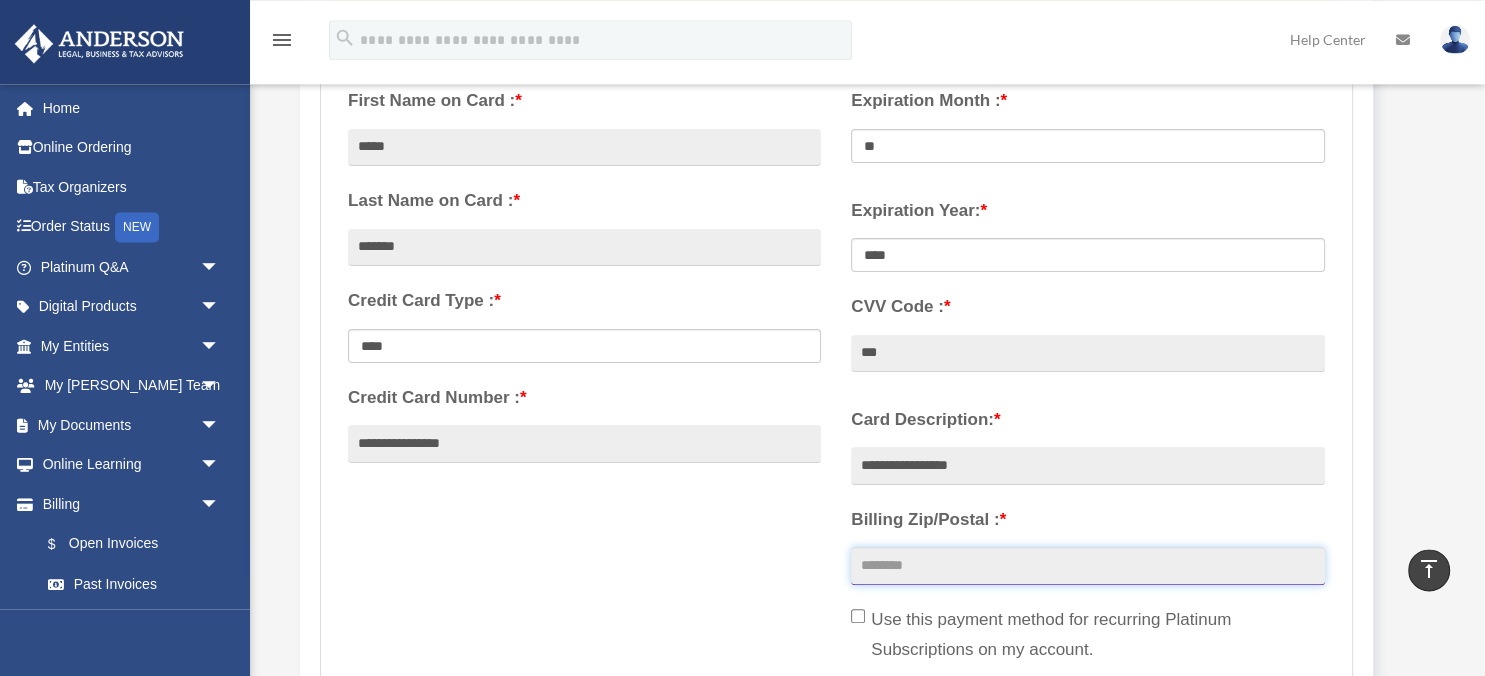 click on "Billing Zip/Postal : *" at bounding box center [1087, 566] 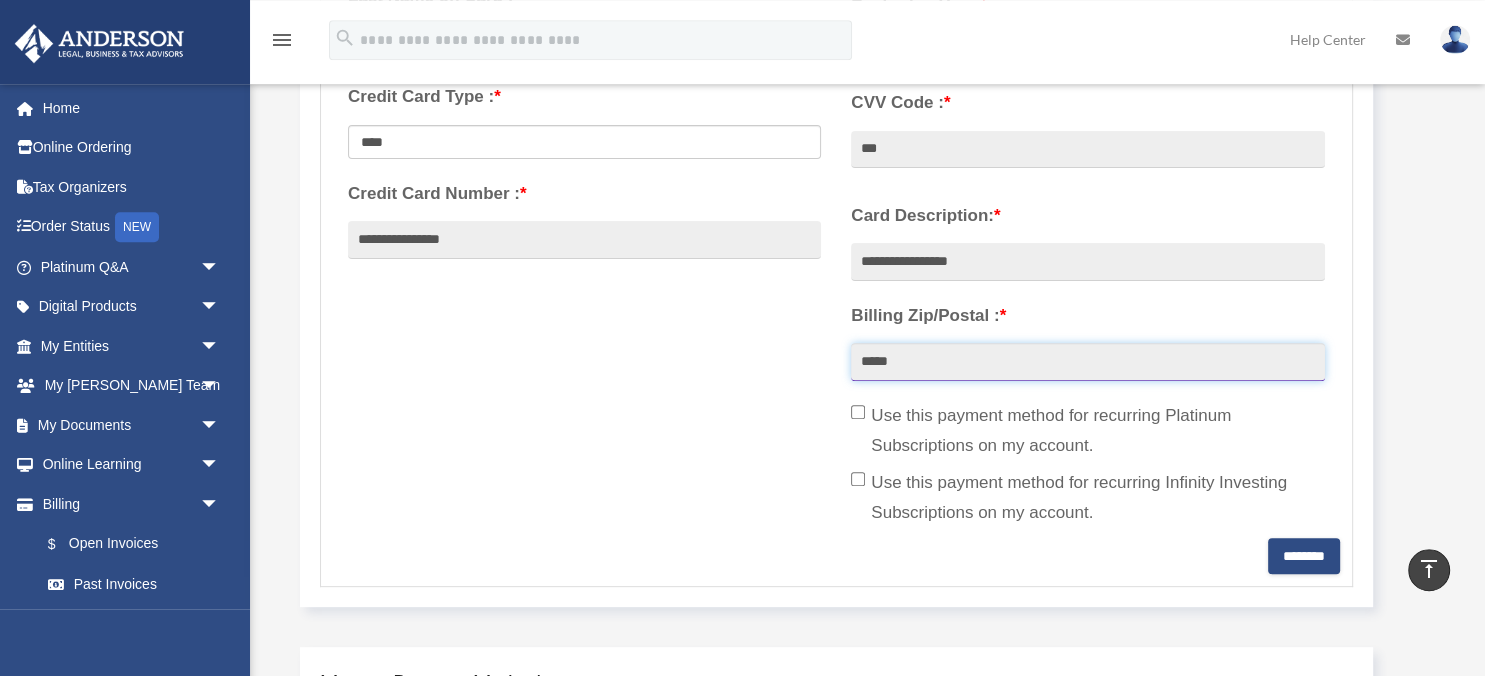 scroll, scrollTop: 619, scrollLeft: 0, axis: vertical 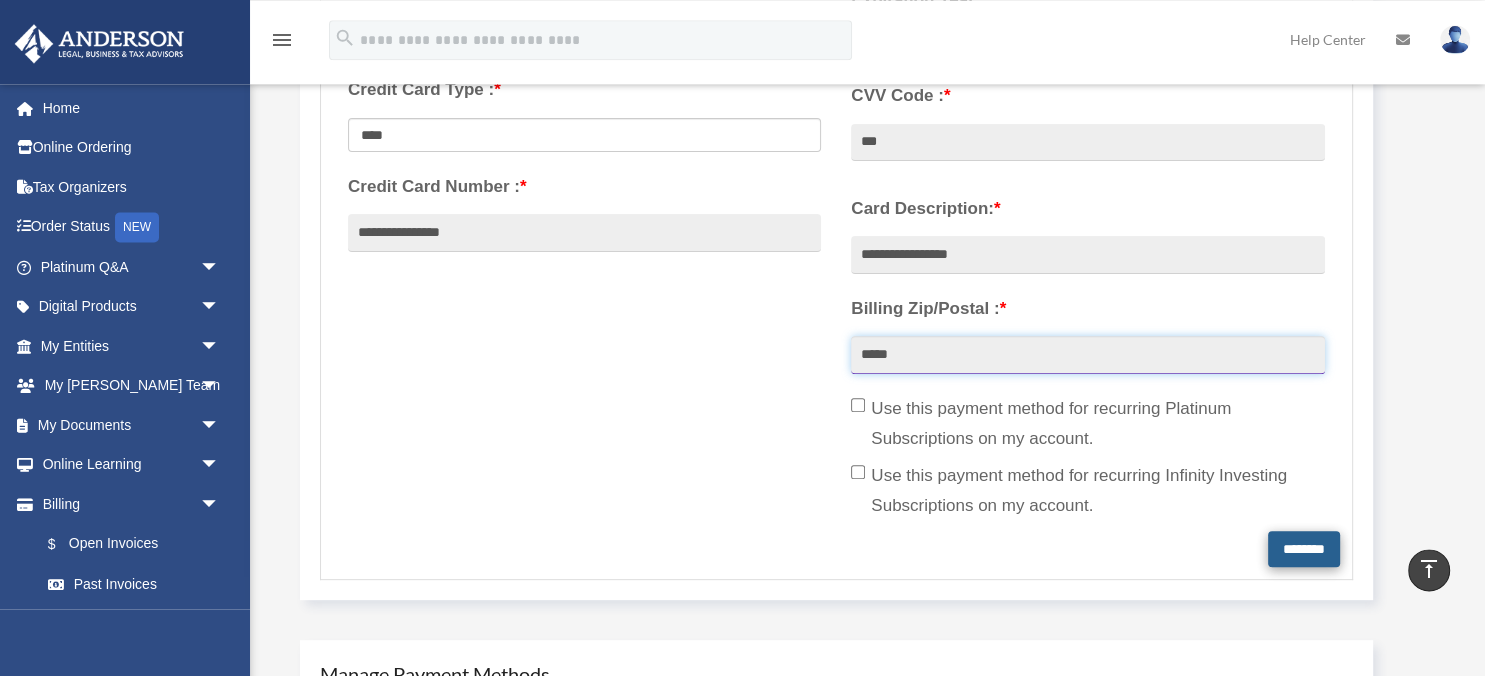 type on "*****" 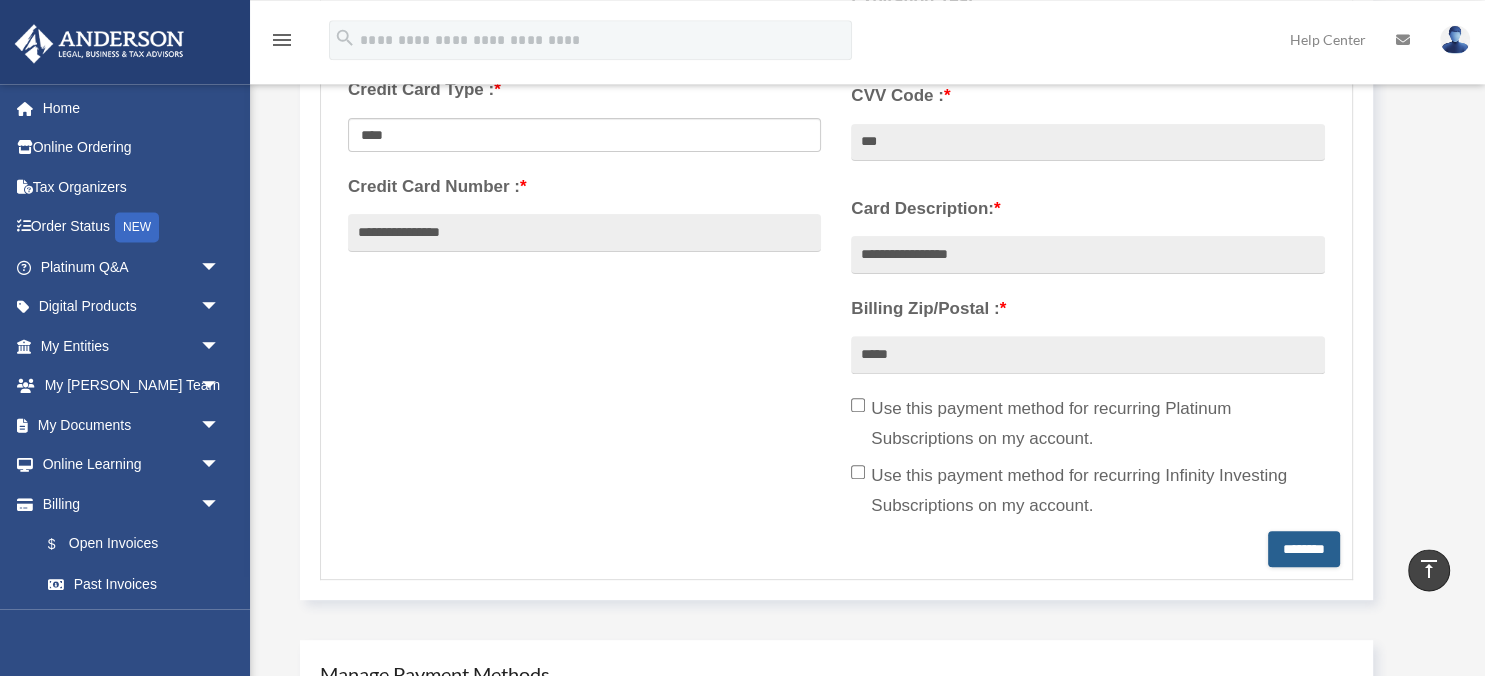 click on "********" at bounding box center (1304, 549) 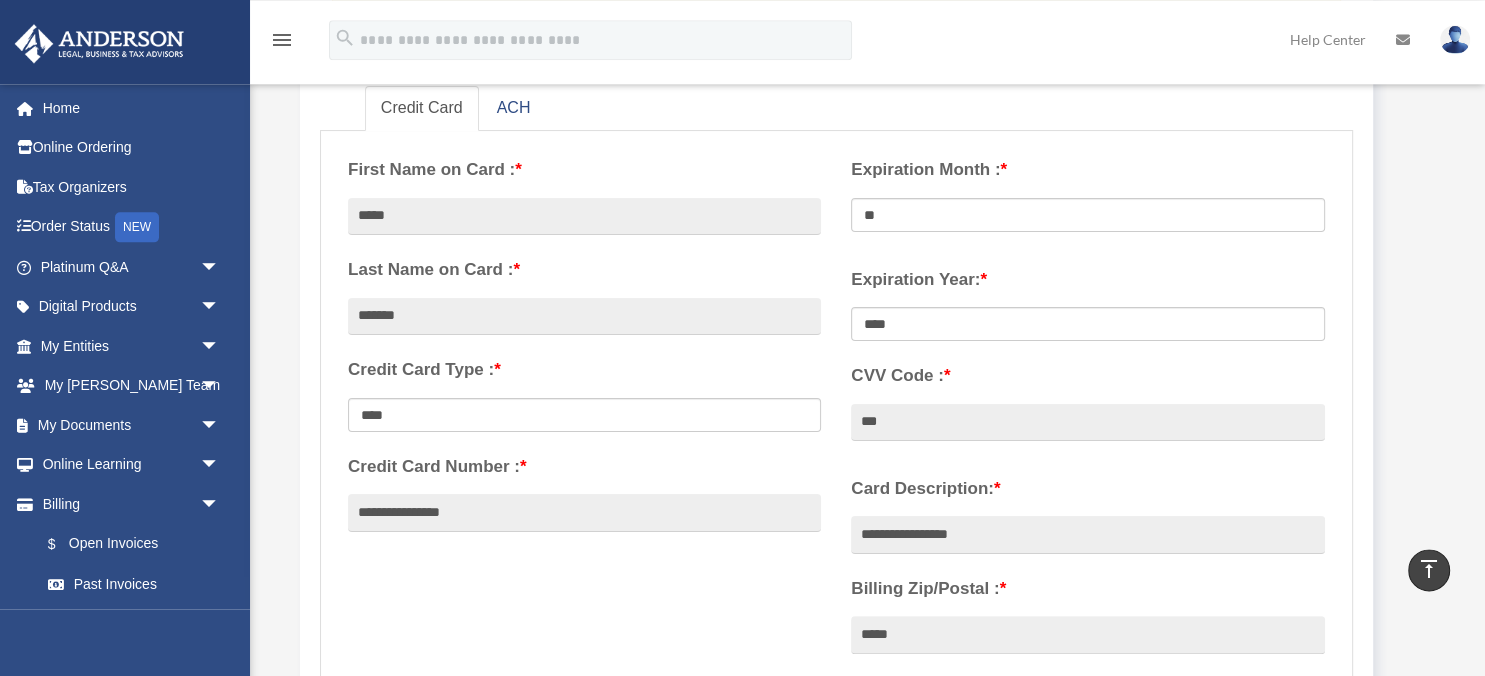 scroll, scrollTop: 302, scrollLeft: 0, axis: vertical 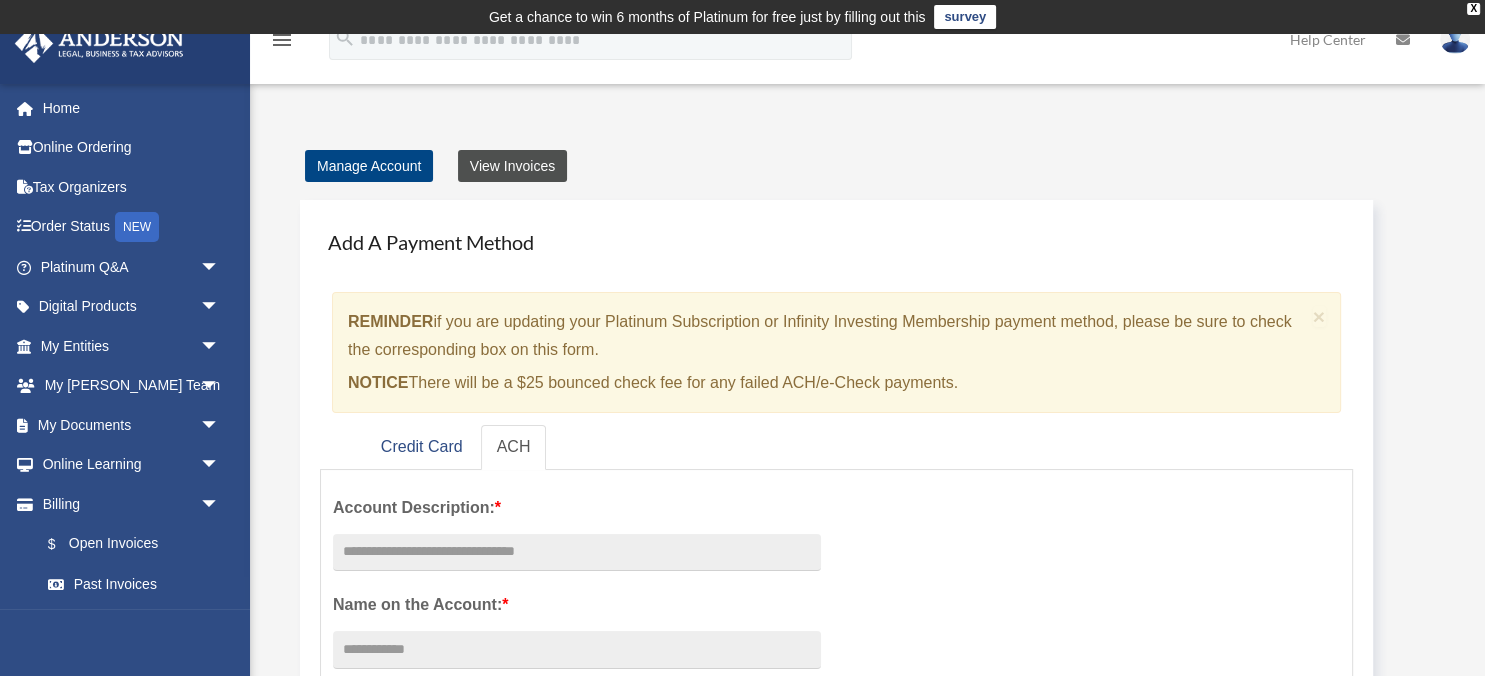 click on "View Invoices" at bounding box center [512, 166] 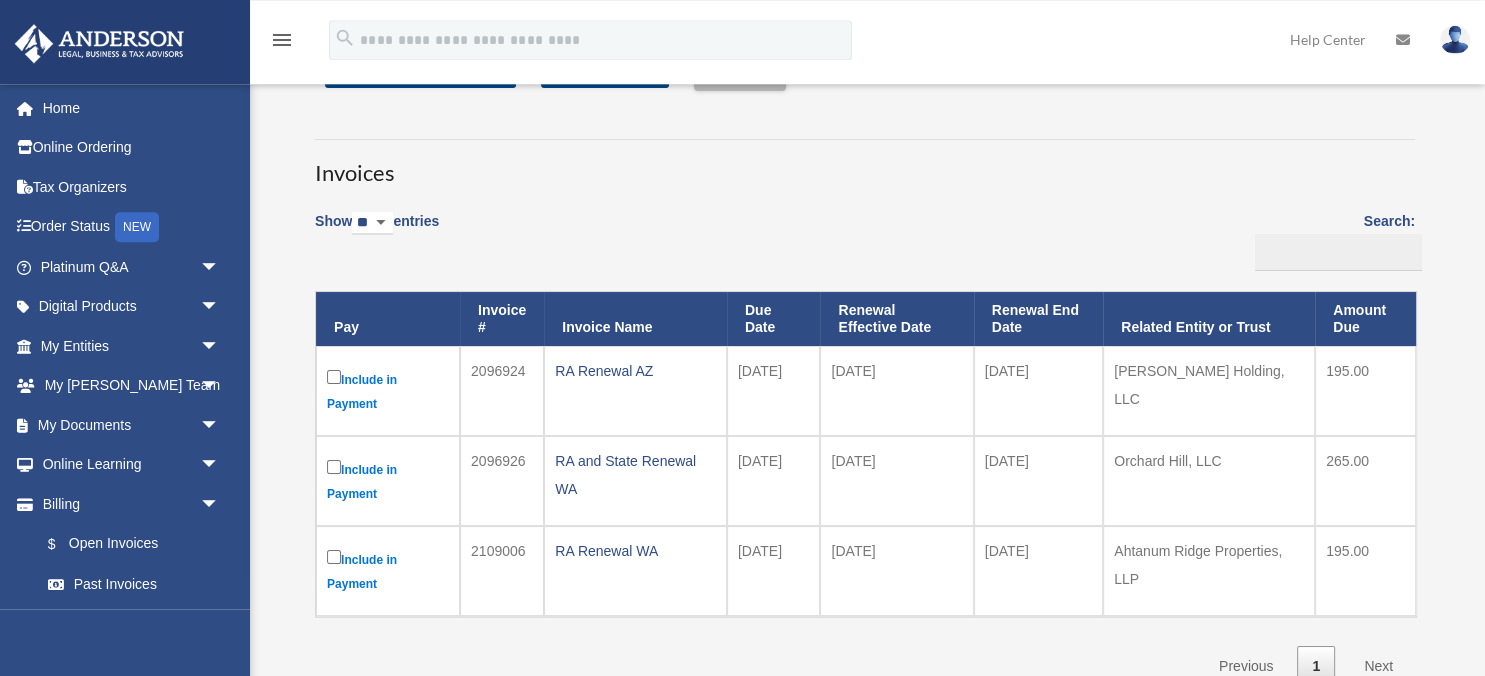 scroll, scrollTop: 0, scrollLeft: 0, axis: both 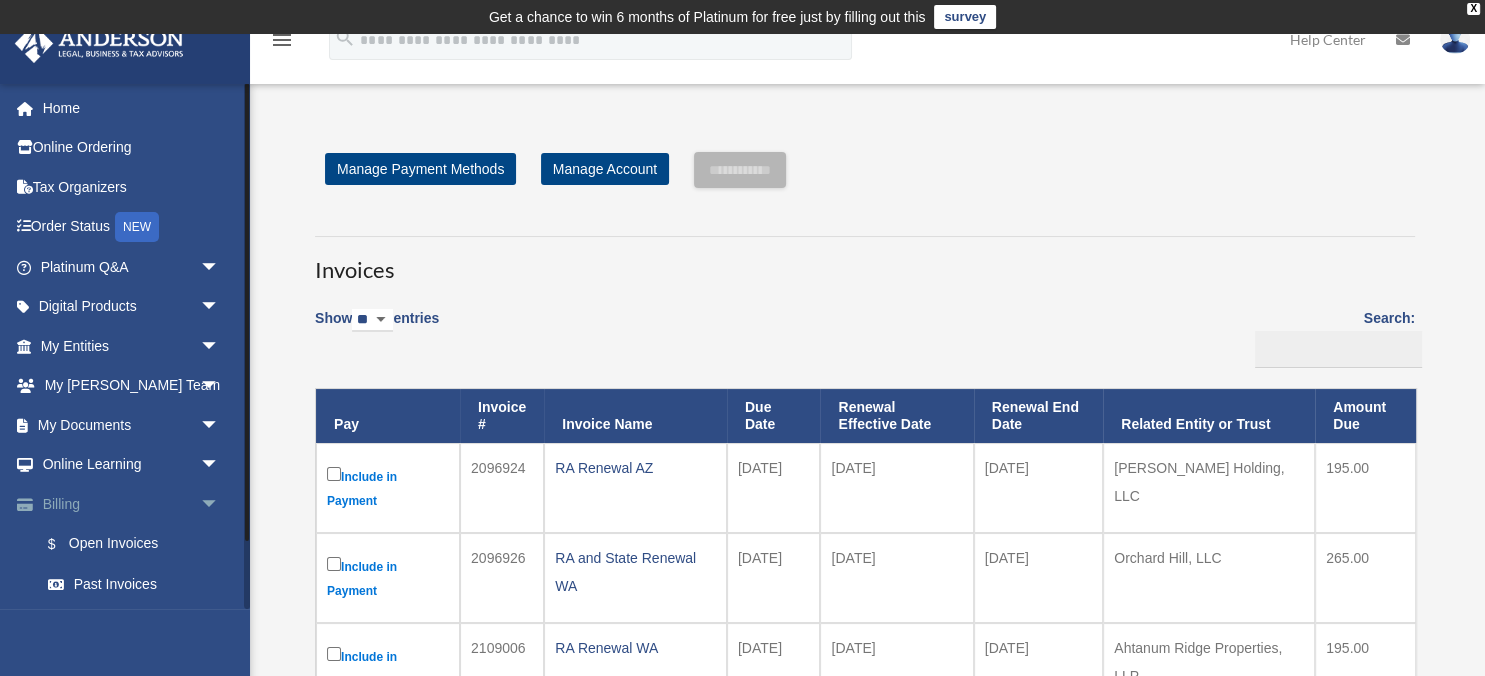 click on "arrow_drop_down" at bounding box center [220, 504] 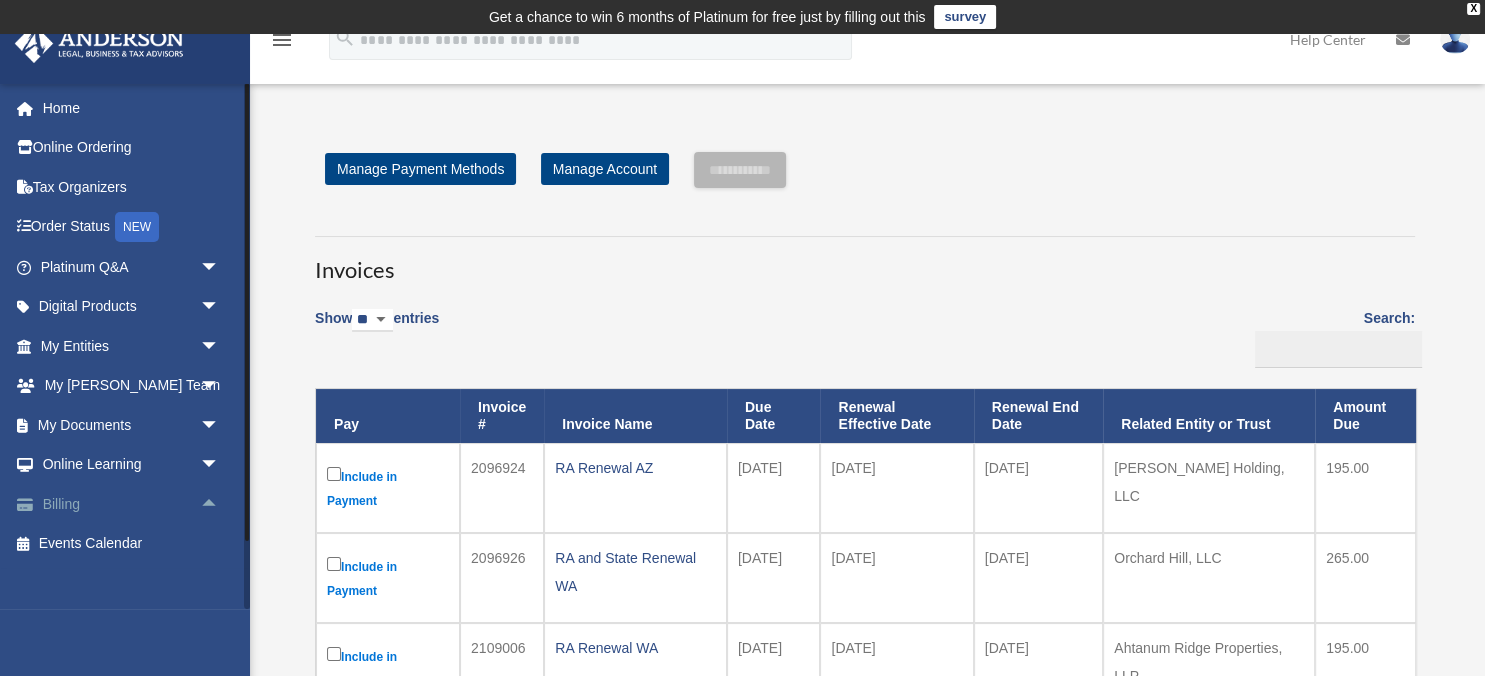 click on "Billing arrow_drop_up" at bounding box center (132, 504) 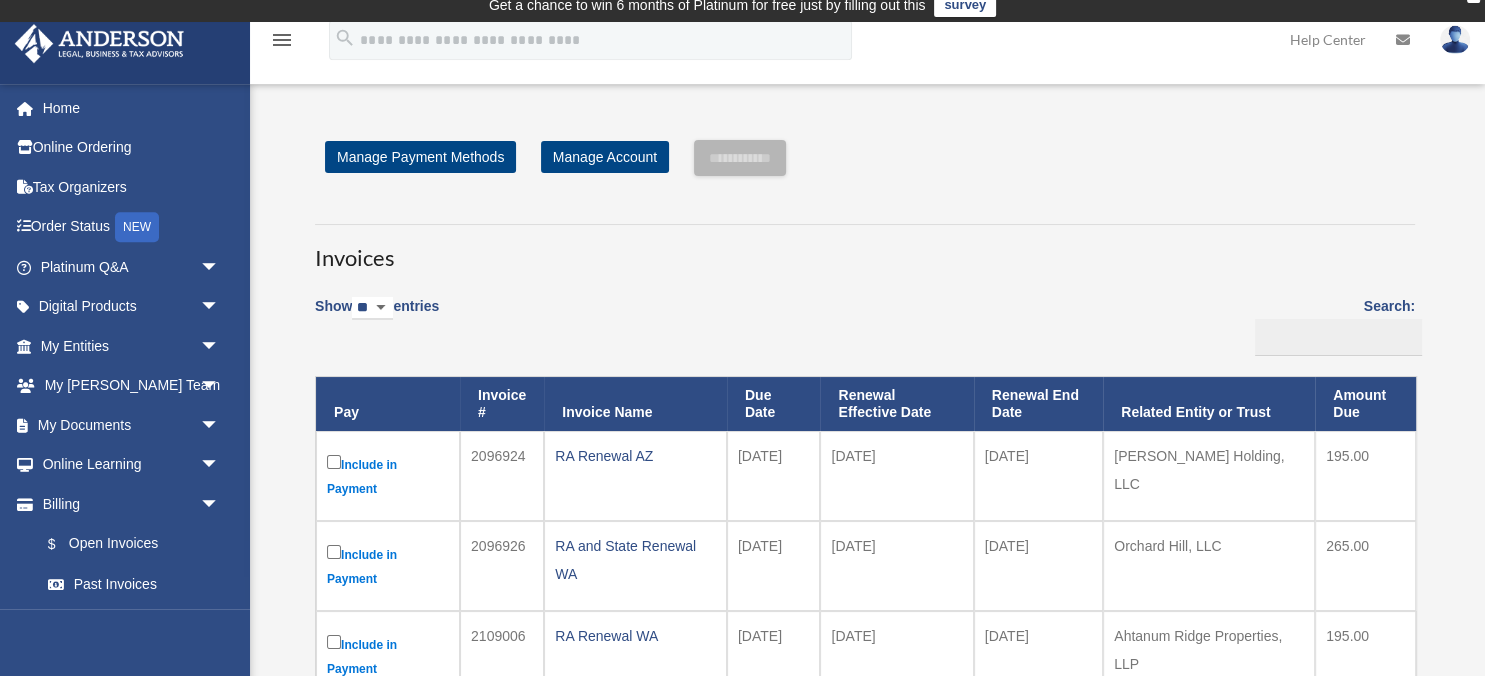 scroll, scrollTop: 0, scrollLeft: 0, axis: both 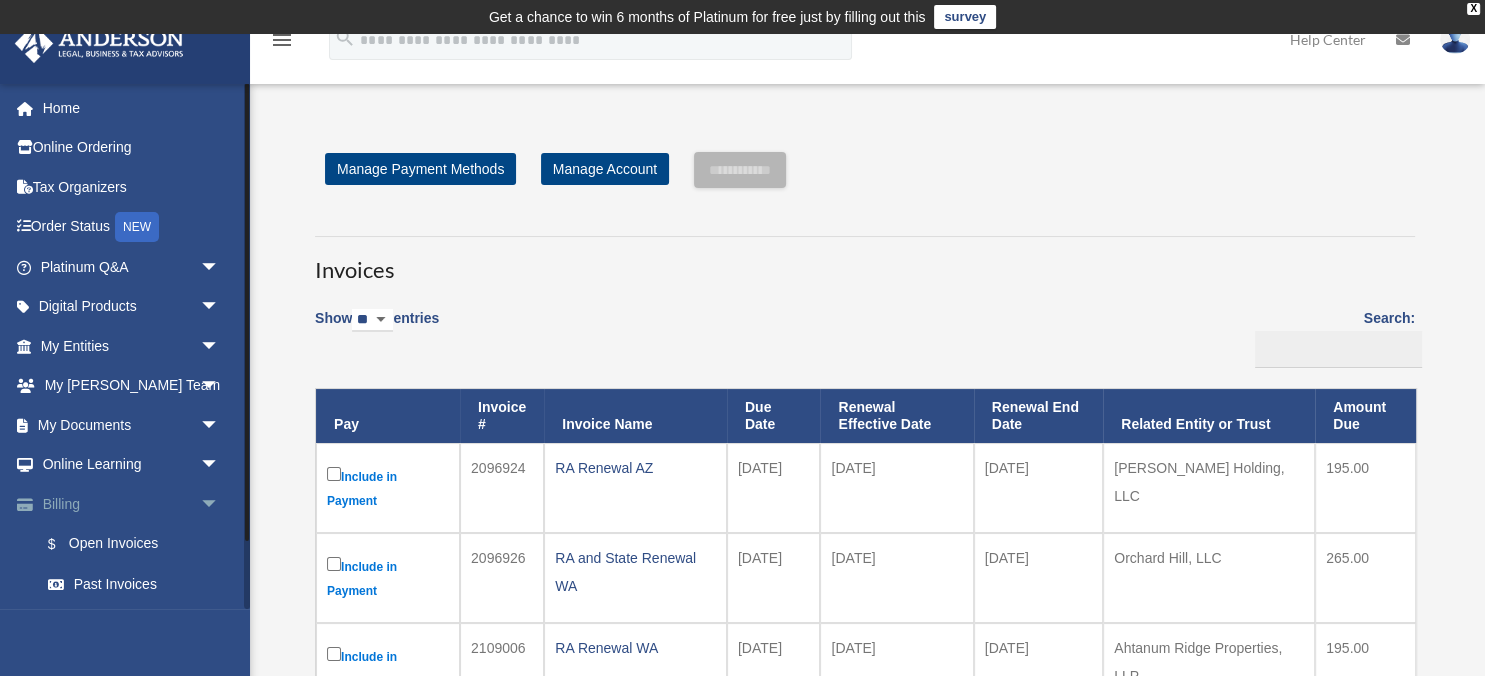 click on "Billing arrow_drop_down" at bounding box center (132, 504) 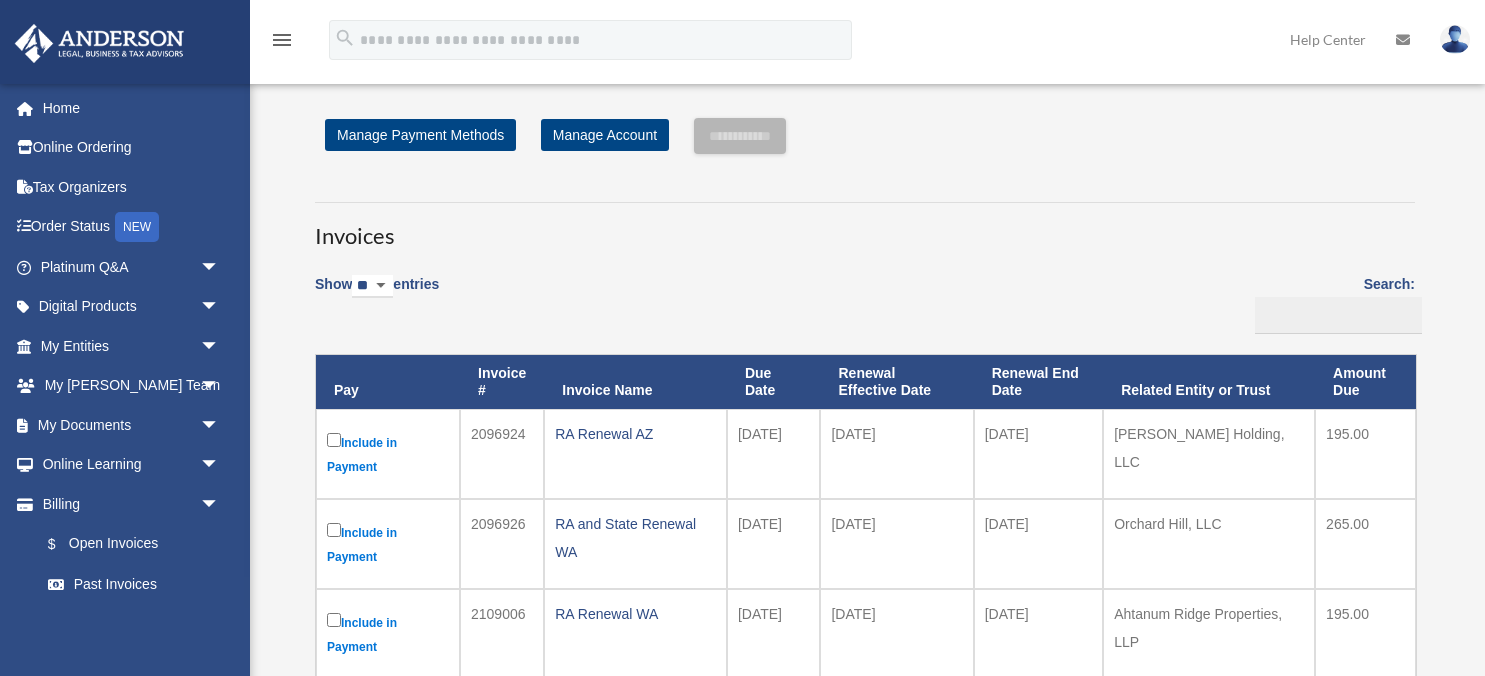 scroll, scrollTop: 0, scrollLeft: 0, axis: both 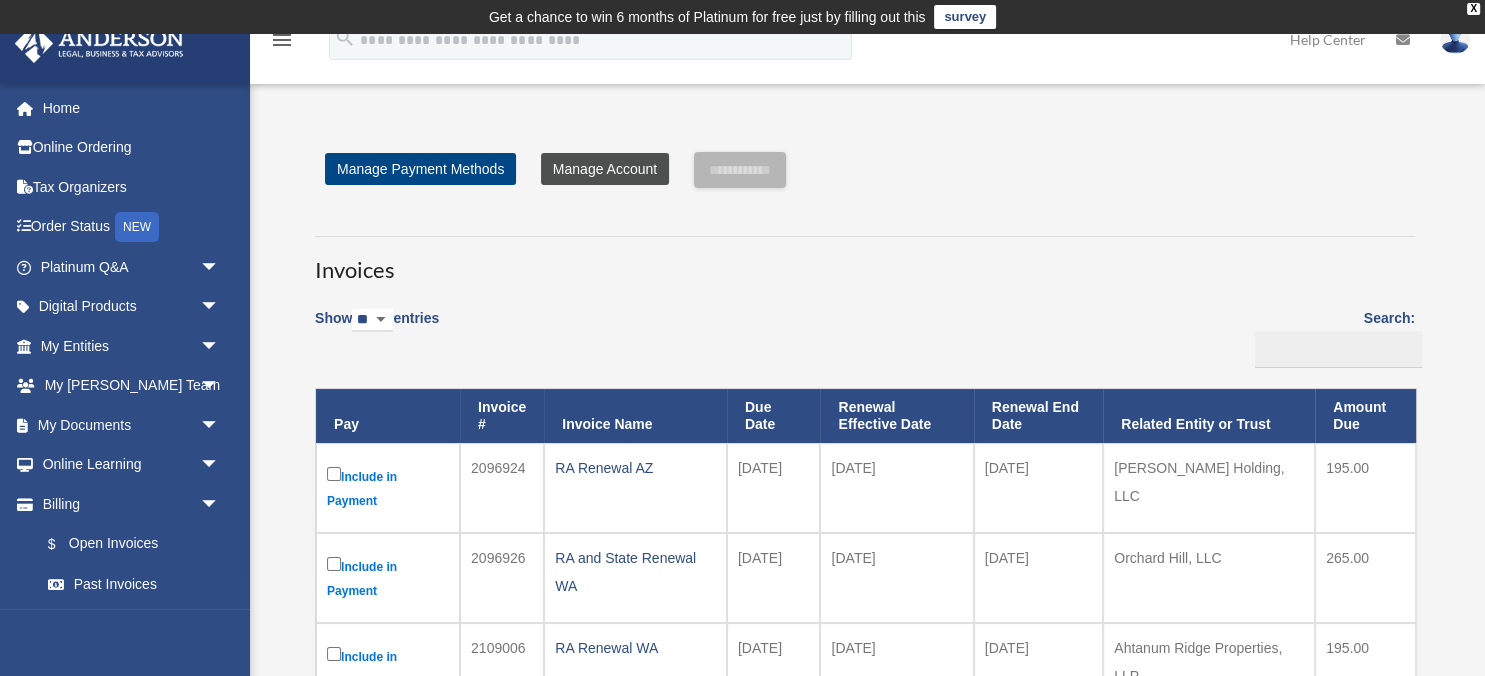 click on "Manage Account" at bounding box center [605, 169] 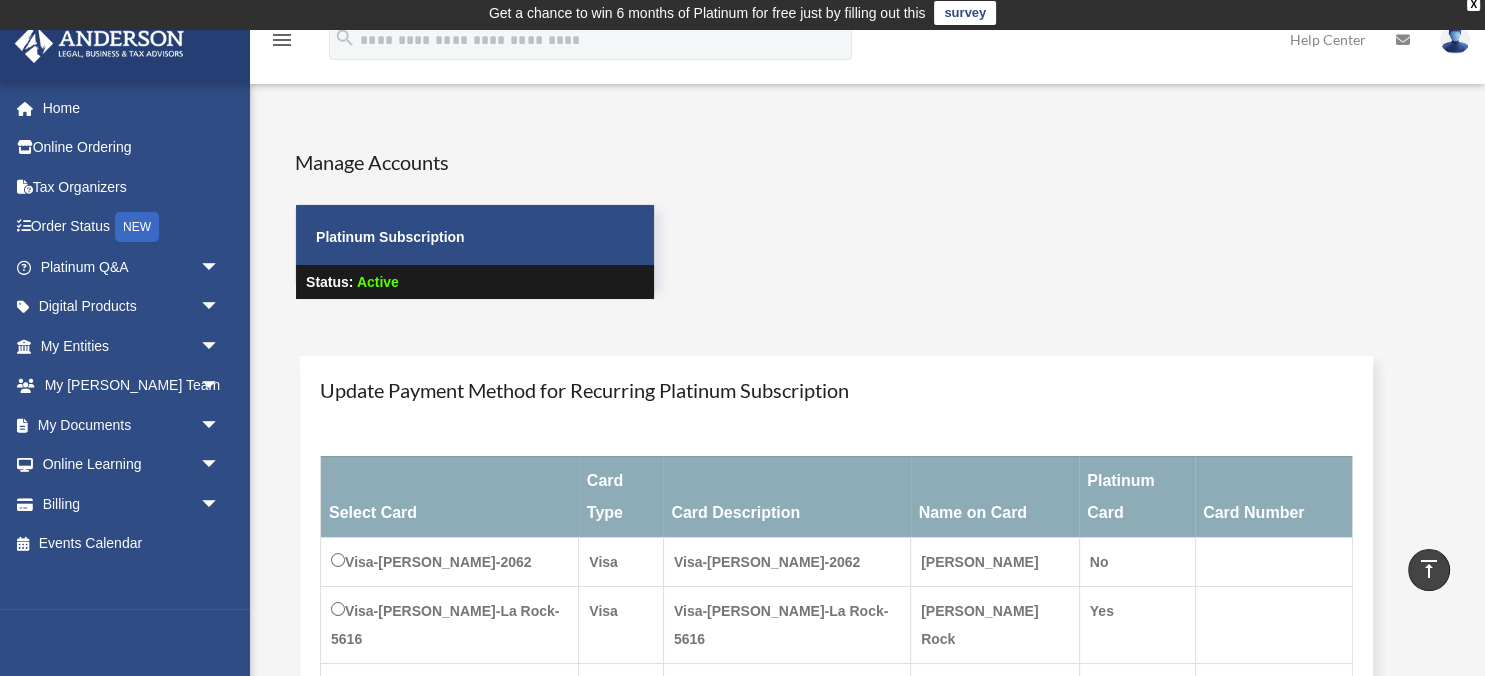scroll, scrollTop: 0, scrollLeft: 0, axis: both 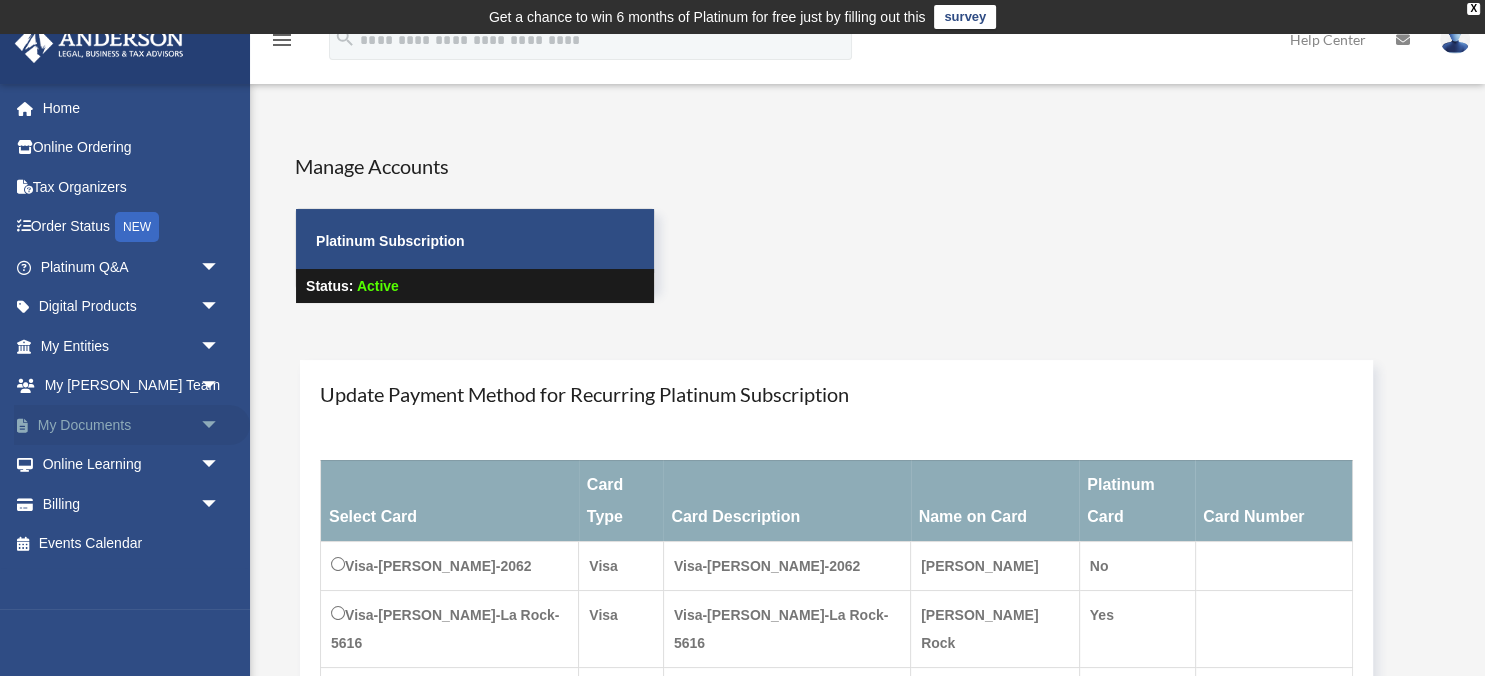 click on "arrow_drop_down" at bounding box center (220, 425) 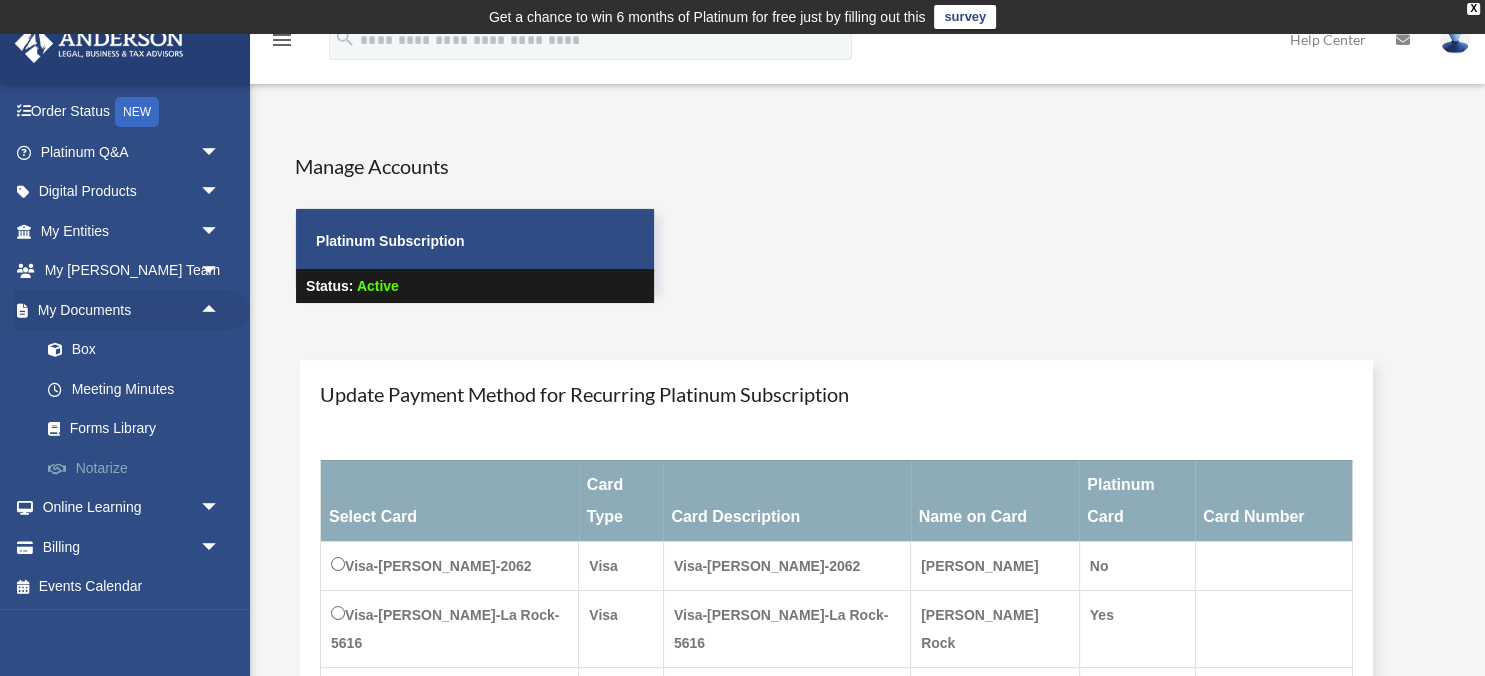 scroll, scrollTop: 117, scrollLeft: 0, axis: vertical 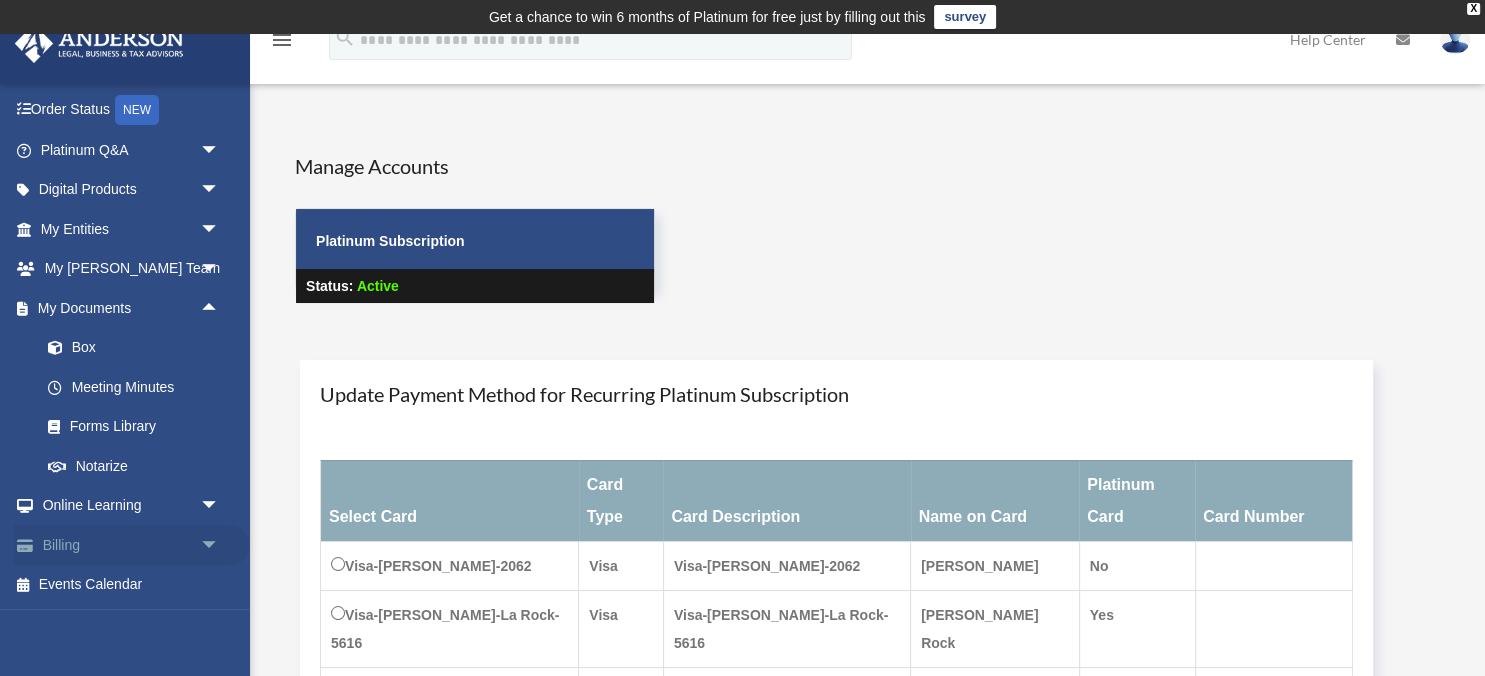 click on "arrow_drop_down" at bounding box center [220, 545] 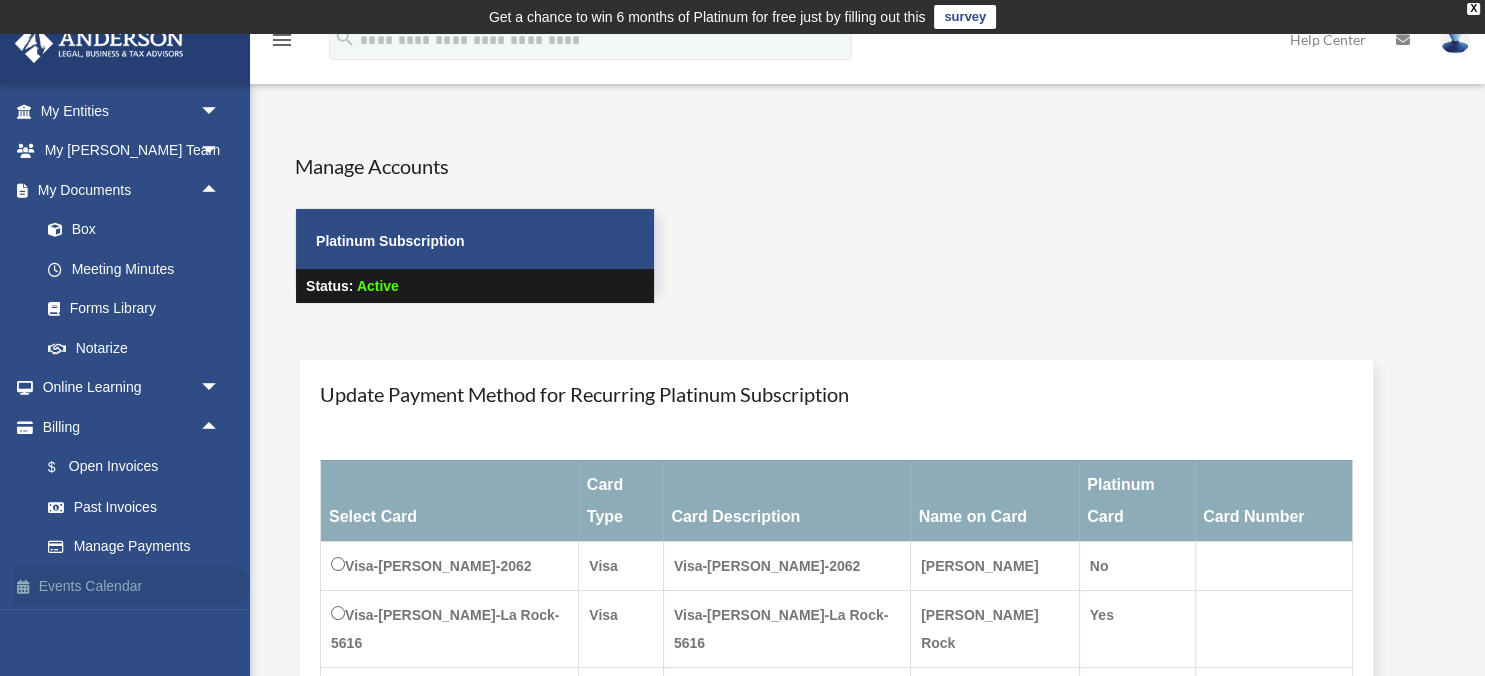 scroll, scrollTop: 236, scrollLeft: 0, axis: vertical 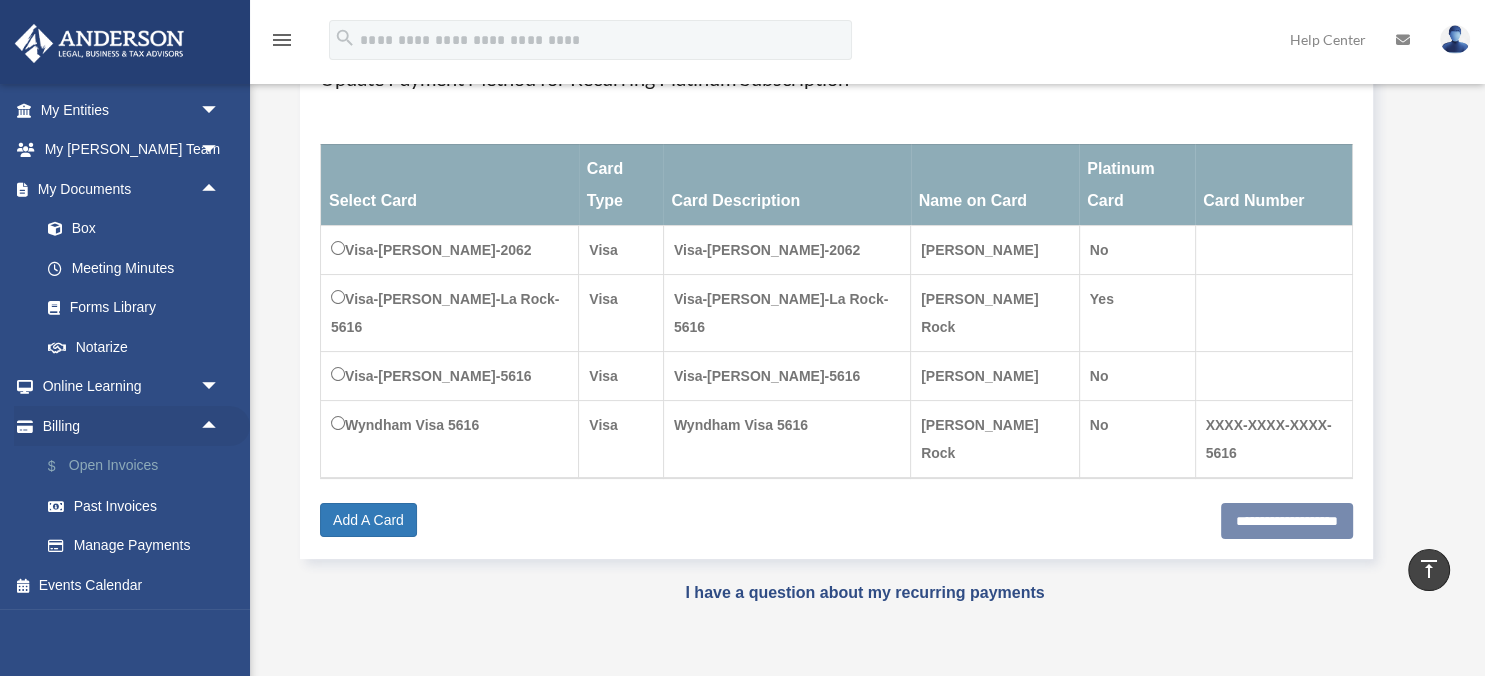 click on "$ Open Invoices" at bounding box center (139, 466) 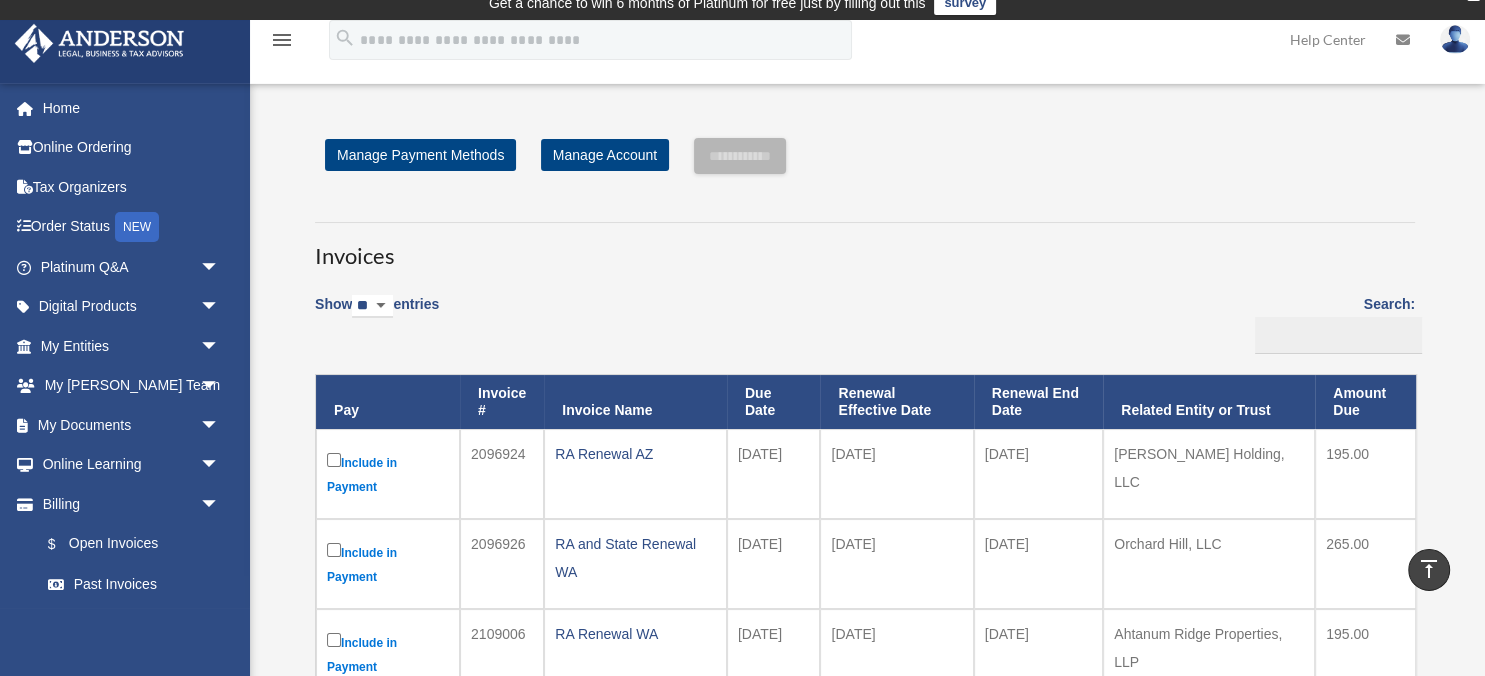 scroll, scrollTop: 0, scrollLeft: 0, axis: both 